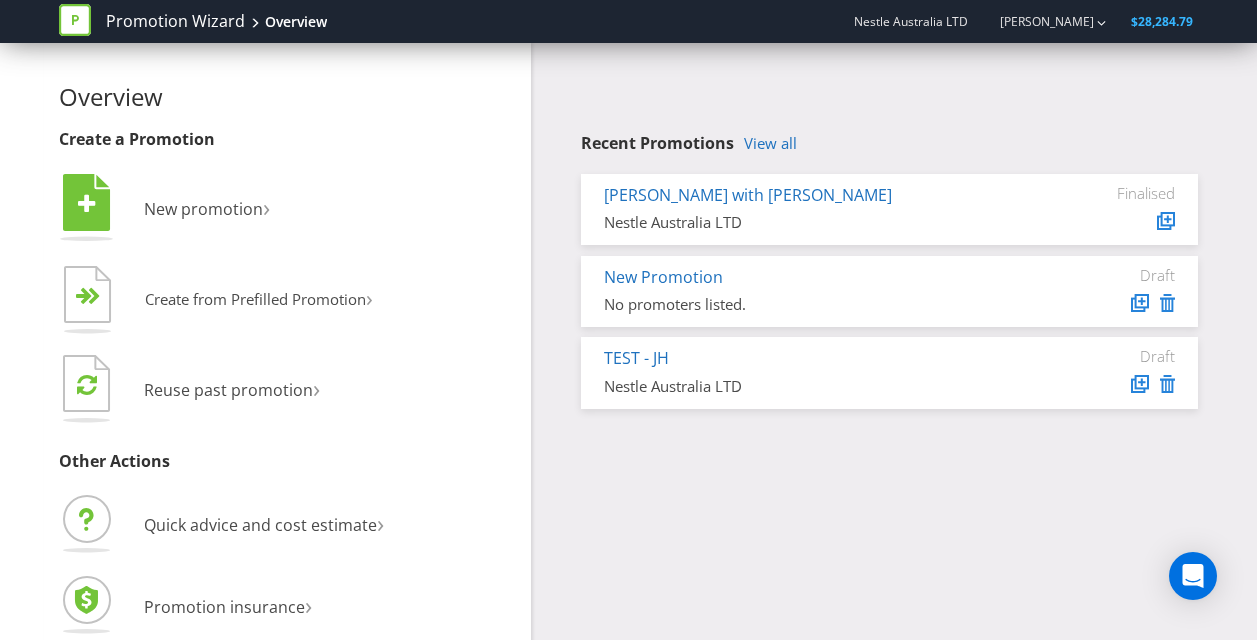 scroll, scrollTop: 0, scrollLeft: 0, axis: both 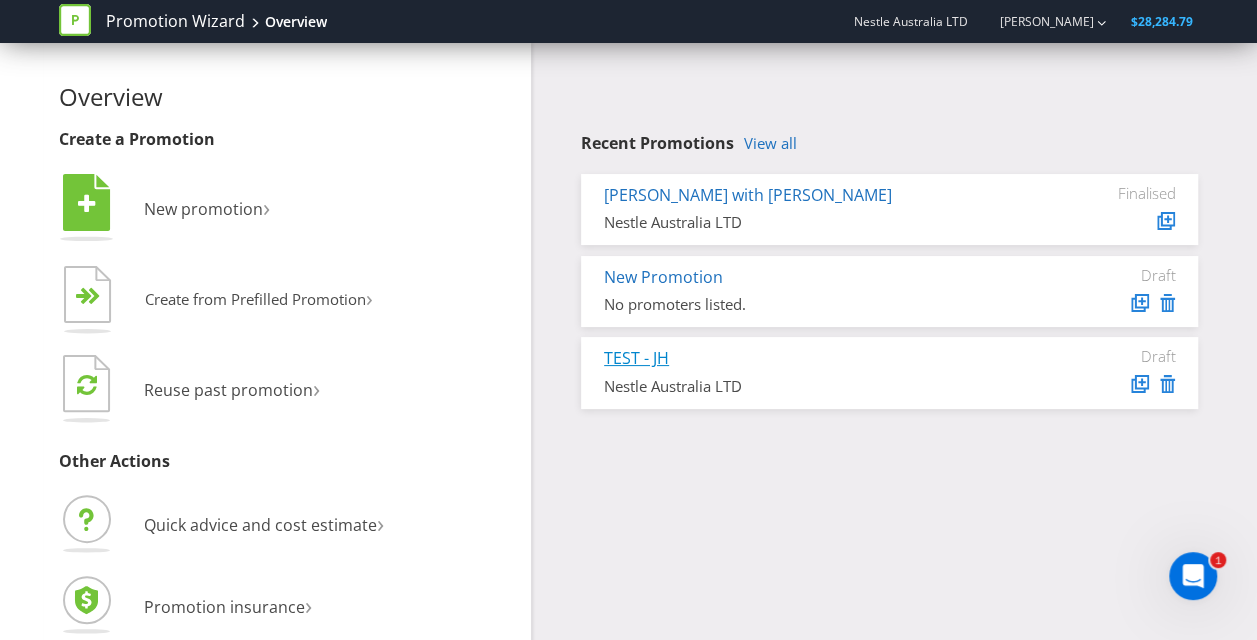 click on "TEST - JH" at bounding box center [636, 358] 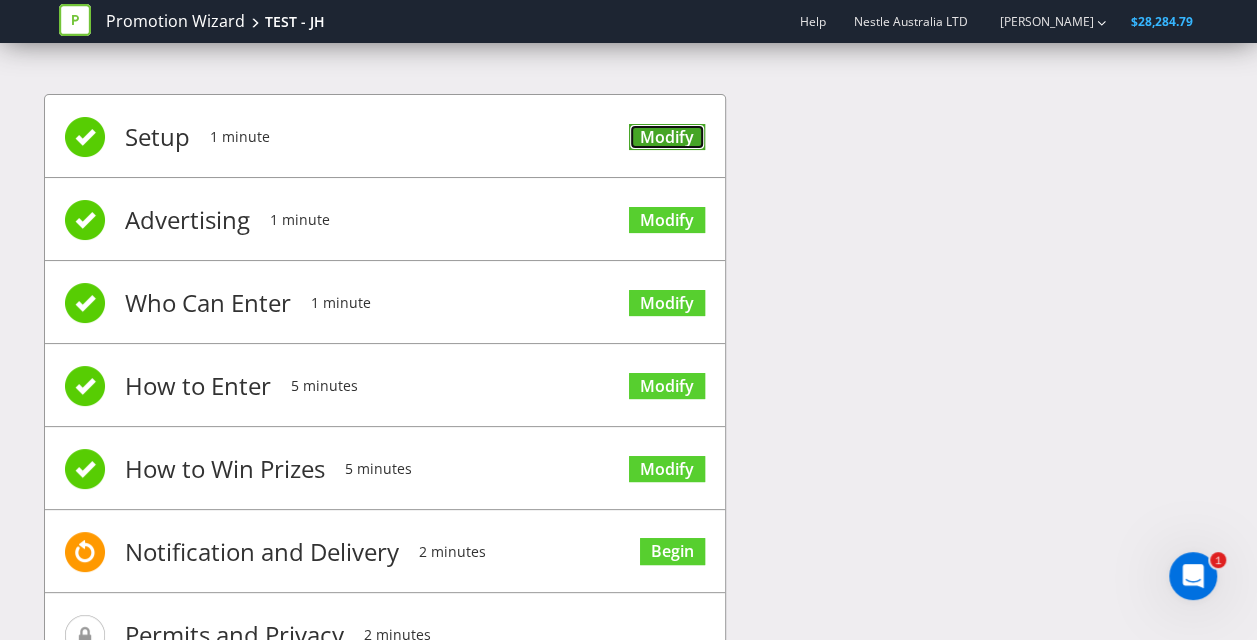 click on "Modify" at bounding box center (667, 137) 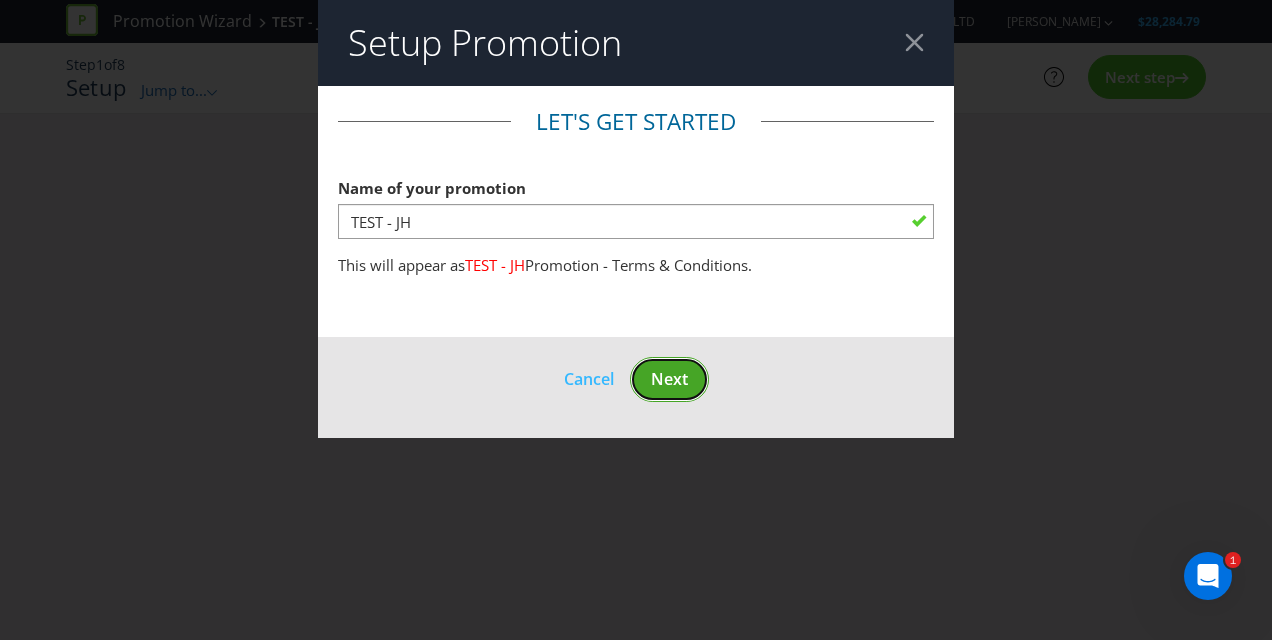 click on "Next" at bounding box center [669, 379] 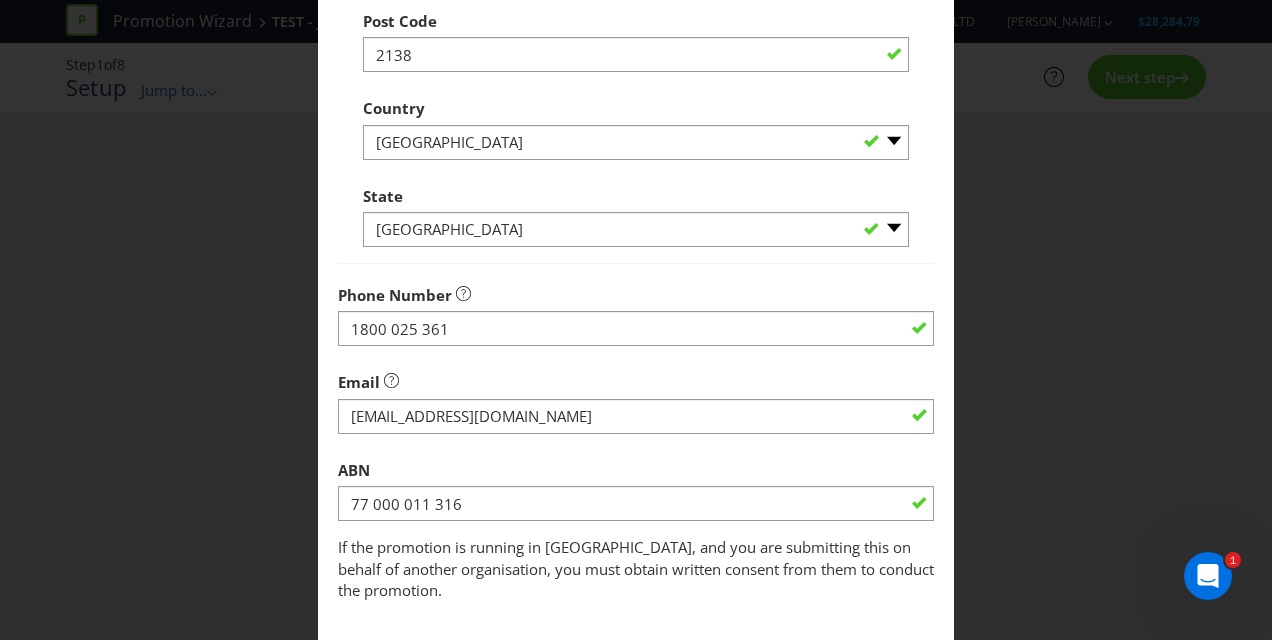 scroll, scrollTop: 600, scrollLeft: 0, axis: vertical 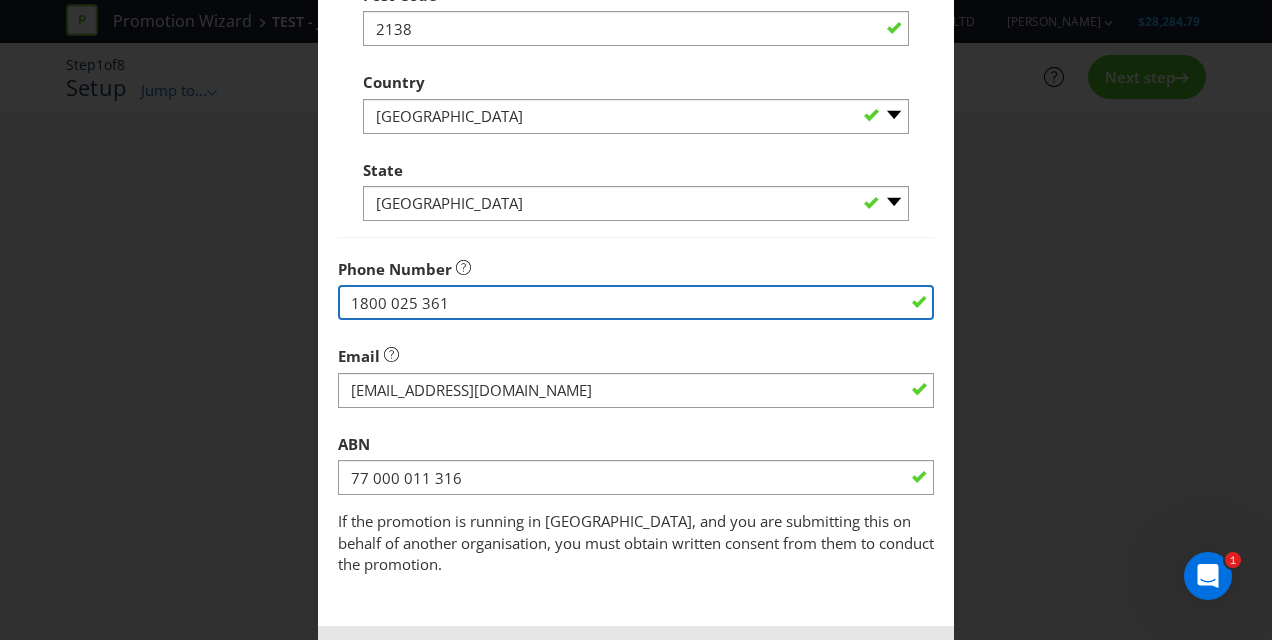 drag, startPoint x: 413, startPoint y: 302, endPoint x: 302, endPoint y: 308, distance: 111.16204 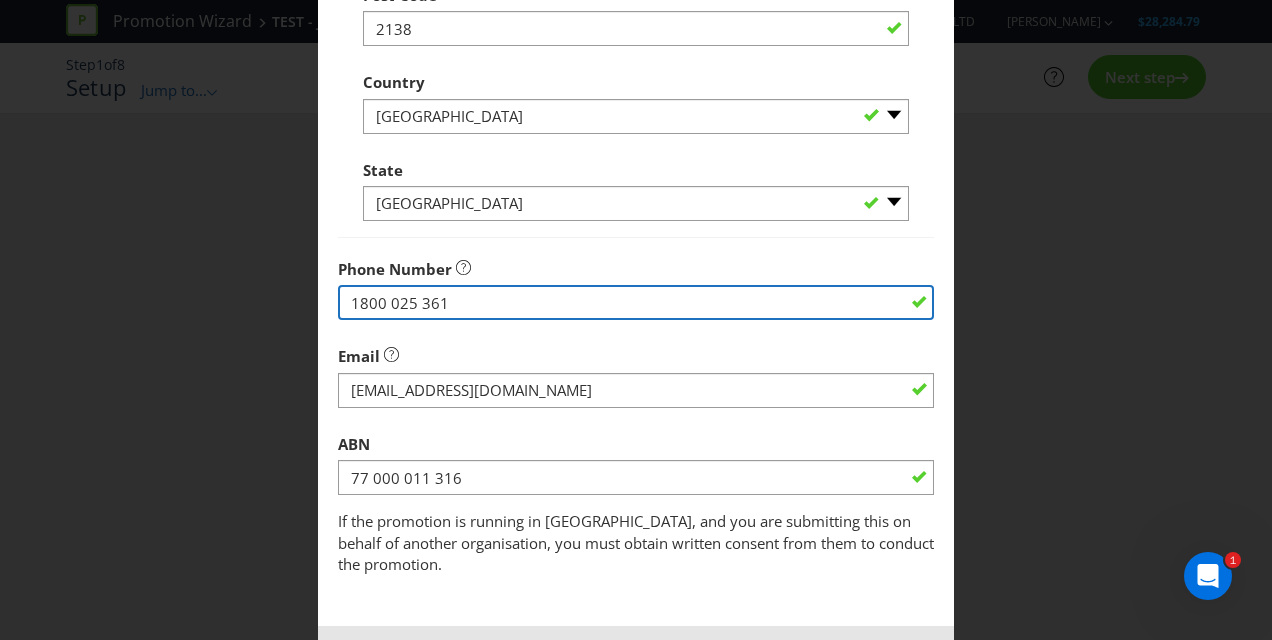 click on "Edit Promoter Promoter Information Company Name   Nestle Australia LTD What is the promoter's address? This must be a street address.   Address Line 1   Building D, 1 Homebush Bay Drive Address Line 2   (optional) Suburb   [PERSON_NAME] Post Code   2138 Country   -- Please Select [GEOGRAPHIC_DATA] [GEOGRAPHIC_DATA] State   -- Please Select -- [GEOGRAPHIC_DATA] [GEOGRAPHIC_DATA] [GEOGRAPHIC_DATA] [GEOGRAPHIC_DATA] [GEOGRAPHIC_DATA] [GEOGRAPHIC_DATA] [GEOGRAPHIC_DATA] Phone Number   [PHONE_NUMBER] Email   ABN   77 000 011 316 If the promotion is running in [GEOGRAPHIC_DATA], and you are submitting this on behalf of another organisation, you must obtain written consent from them to conduct the promotion. Add Another  Promoter Save Promotion and Continue" at bounding box center (636, 320) 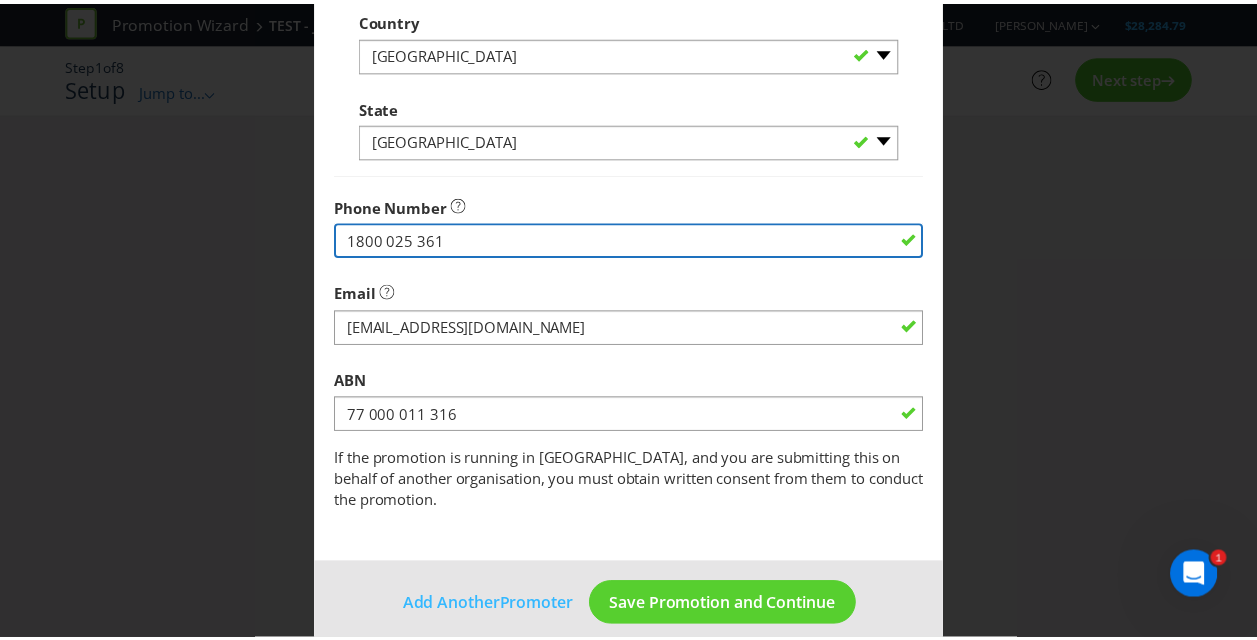 scroll, scrollTop: 664, scrollLeft: 0, axis: vertical 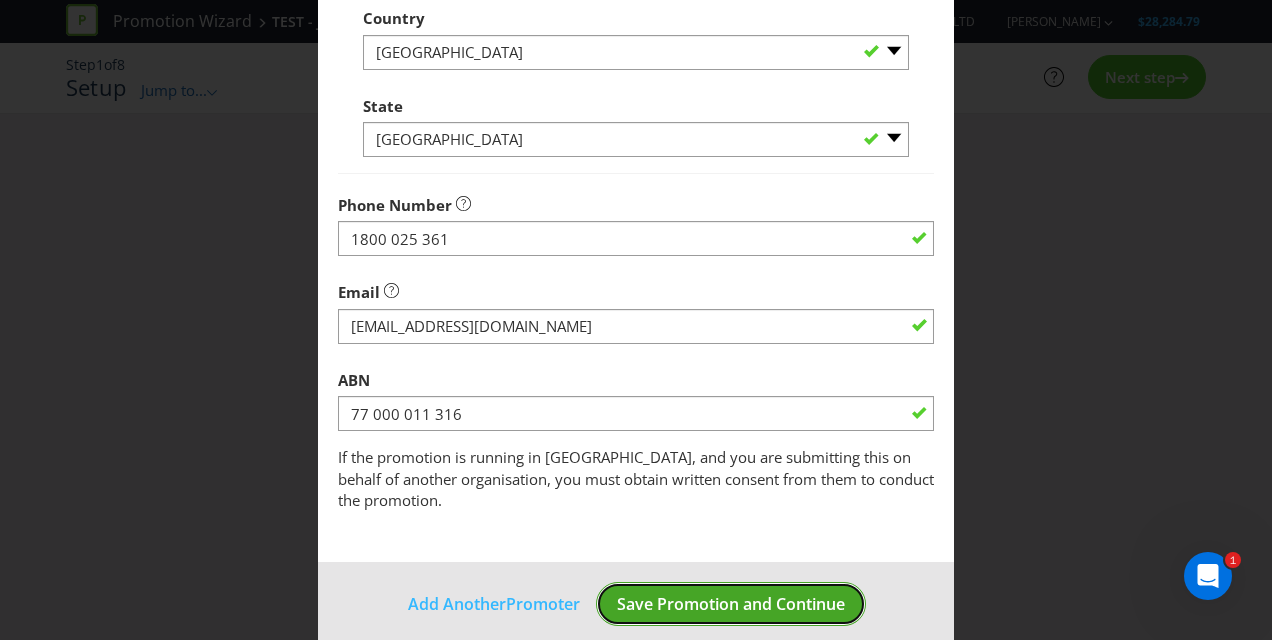 click on "Save Promotion and Continue" at bounding box center (731, 604) 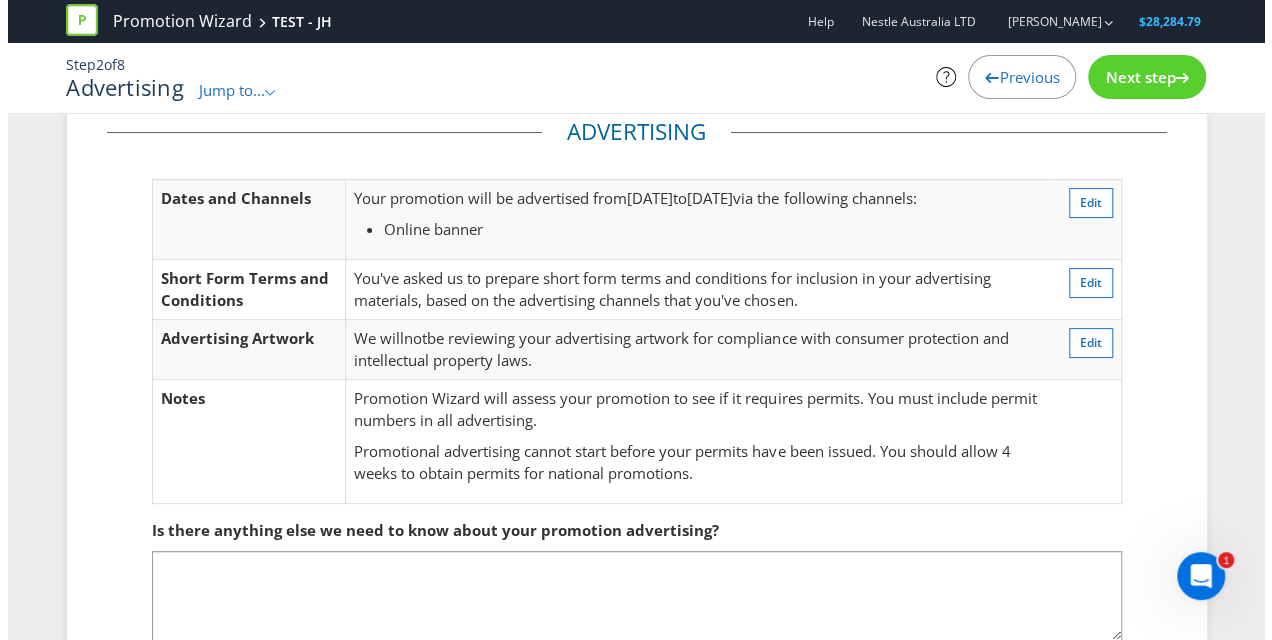 scroll, scrollTop: 0, scrollLeft: 0, axis: both 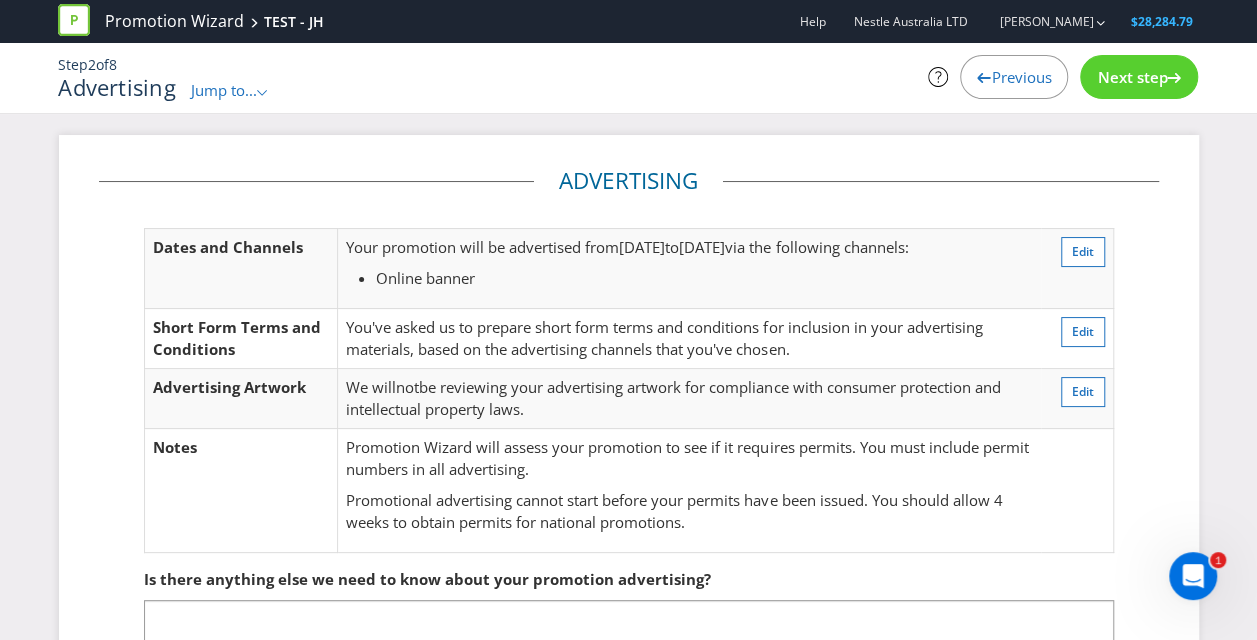 click on "Promotion Wizard TEST - JH" at bounding box center [198, 21] 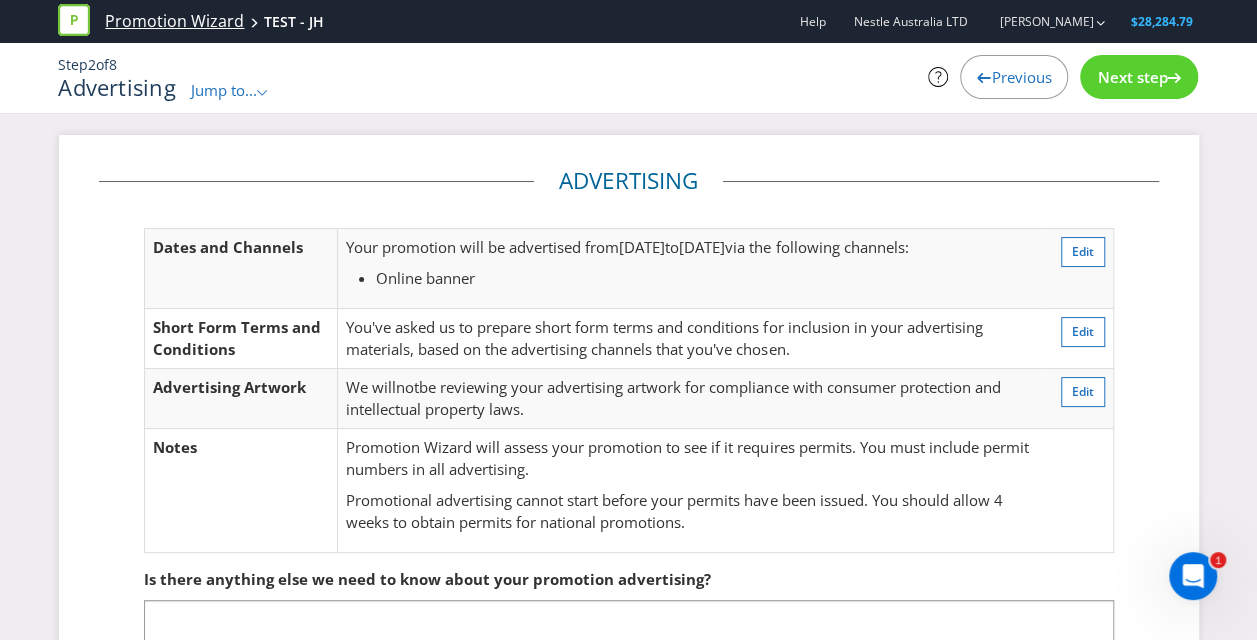 click on "Promotion Wizard" at bounding box center (174, 21) 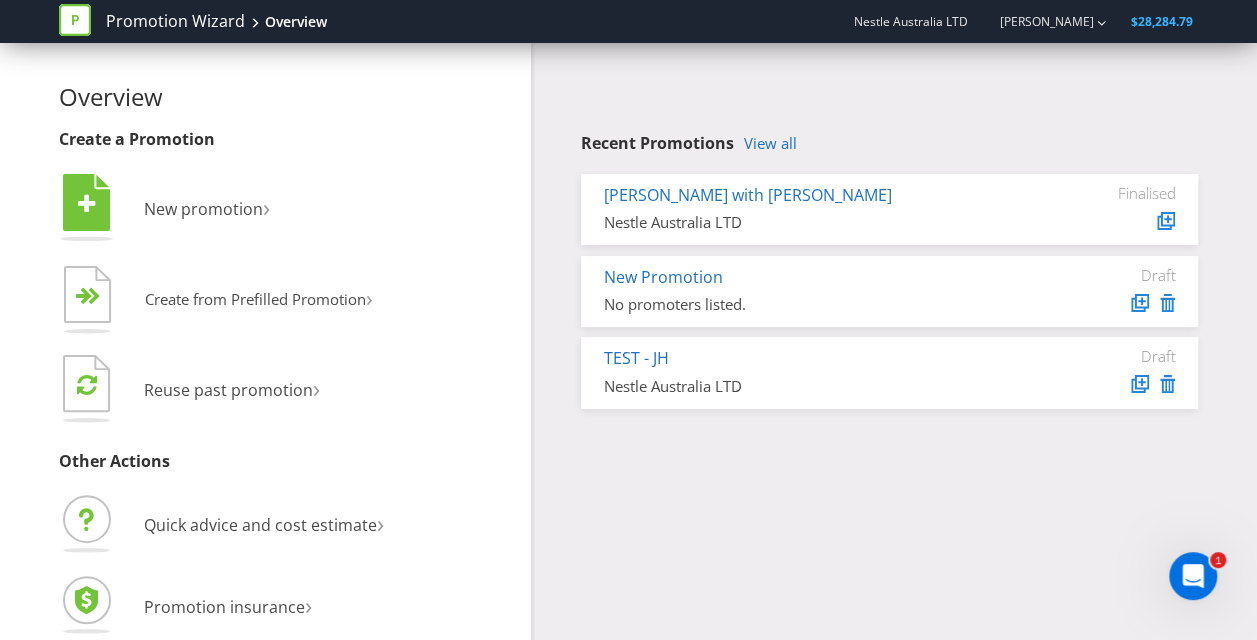 click 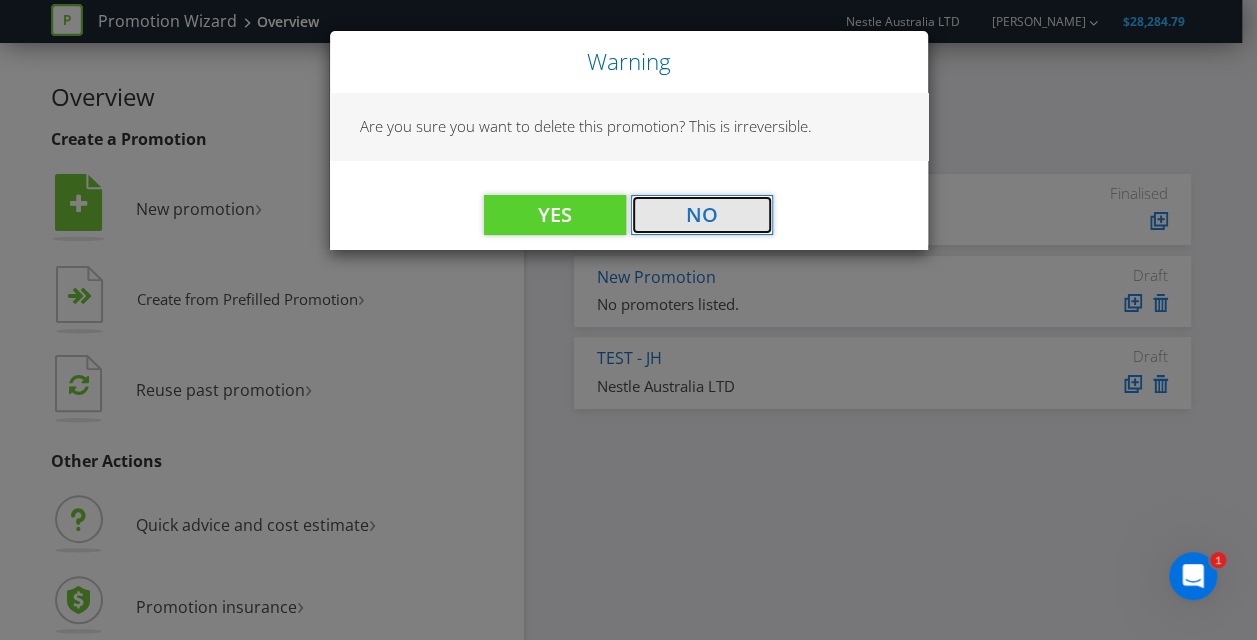 click on "No" at bounding box center (702, 215) 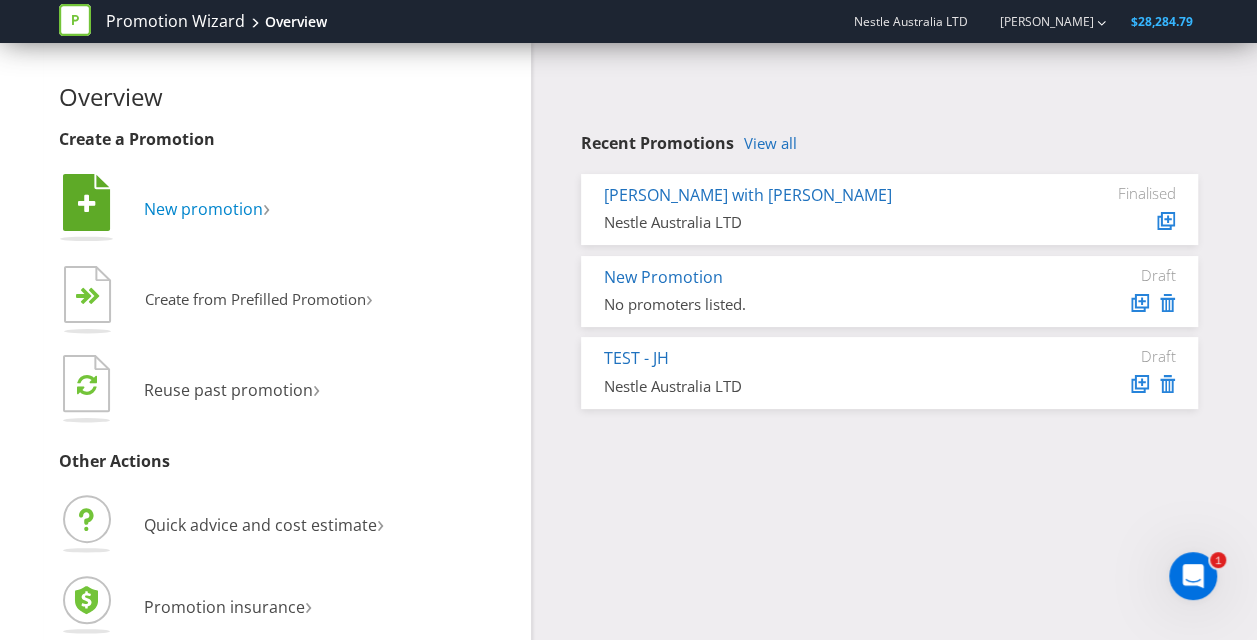 click on "New promotion" at bounding box center (203, 209) 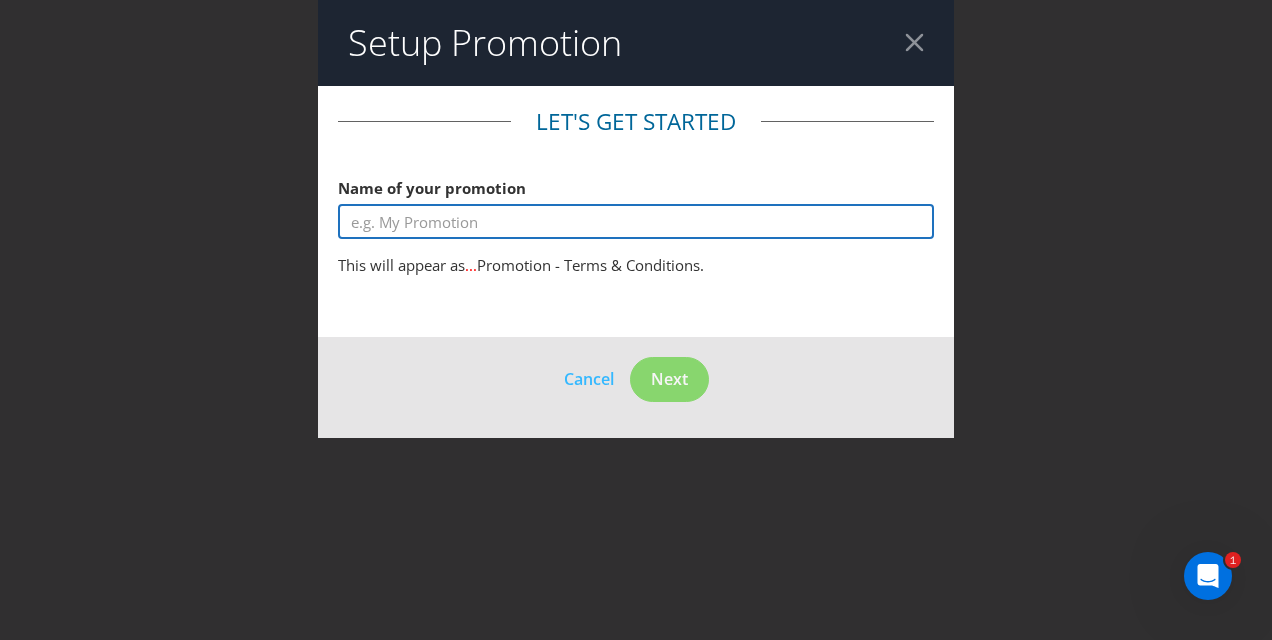 click at bounding box center [636, 221] 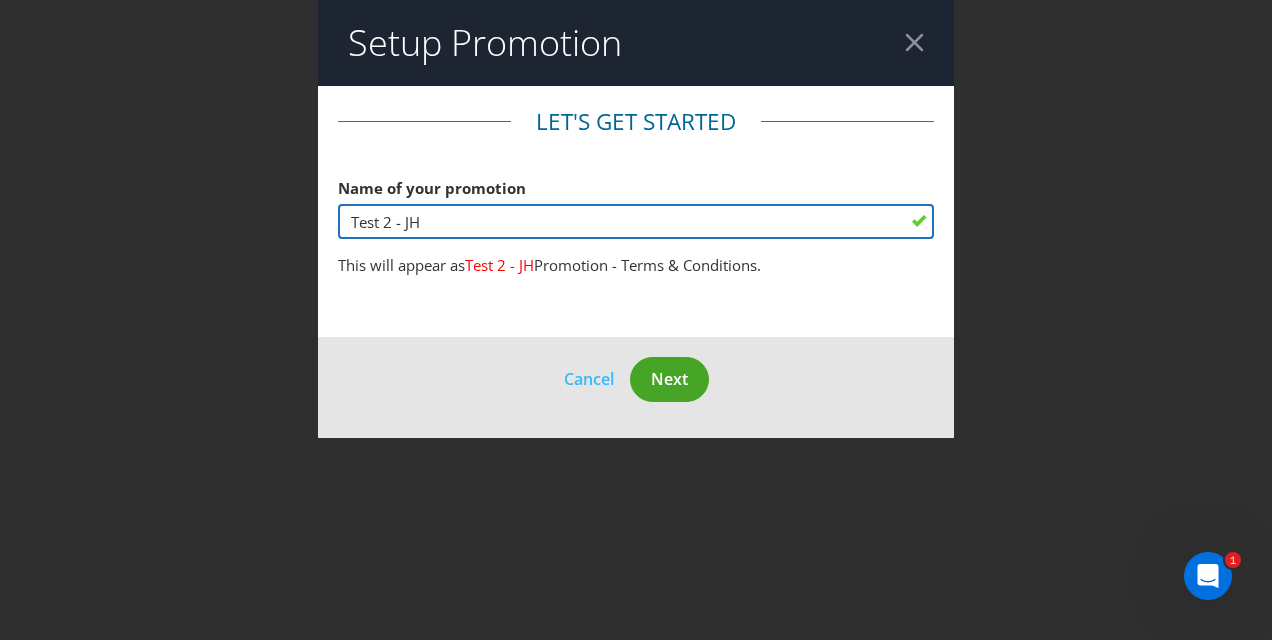 type on "Test 2 - JH" 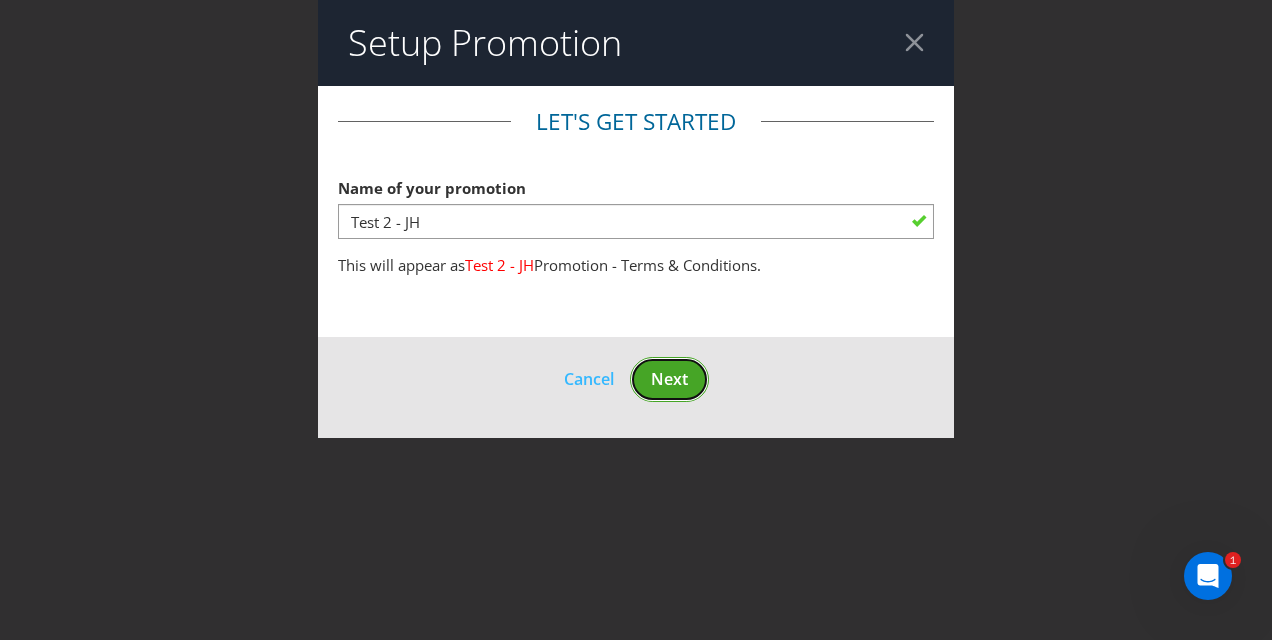 click on "Next" at bounding box center [669, 379] 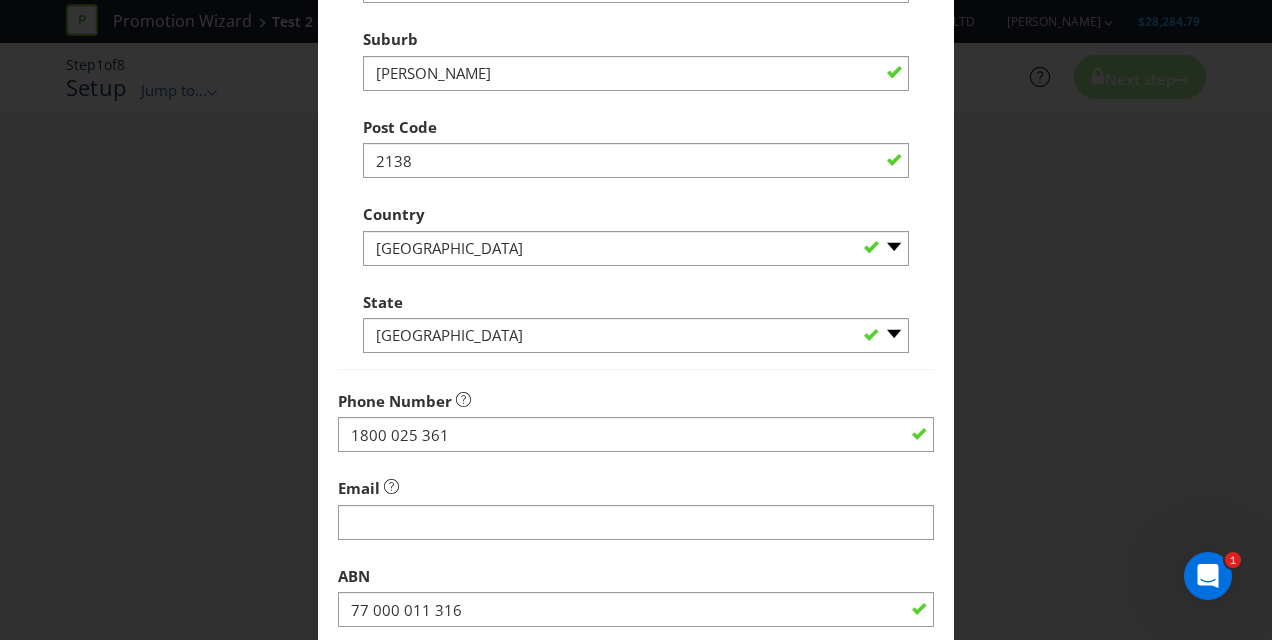 scroll, scrollTop: 664, scrollLeft: 0, axis: vertical 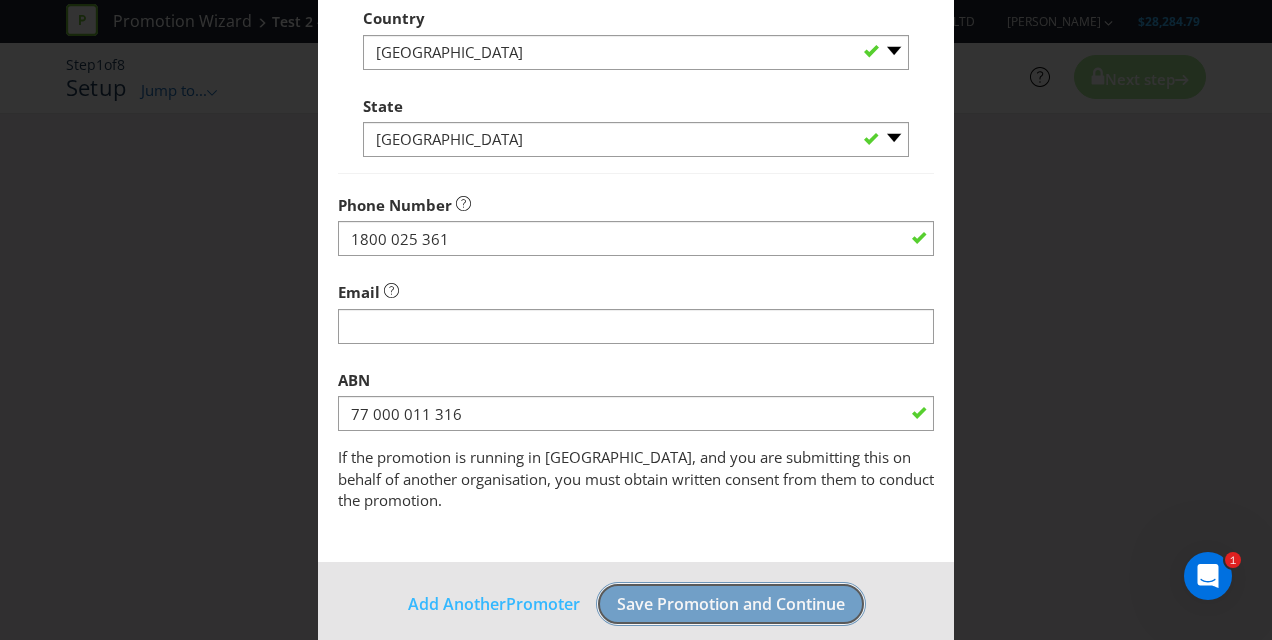 click on "Save Promotion and Continue" at bounding box center (731, 604) 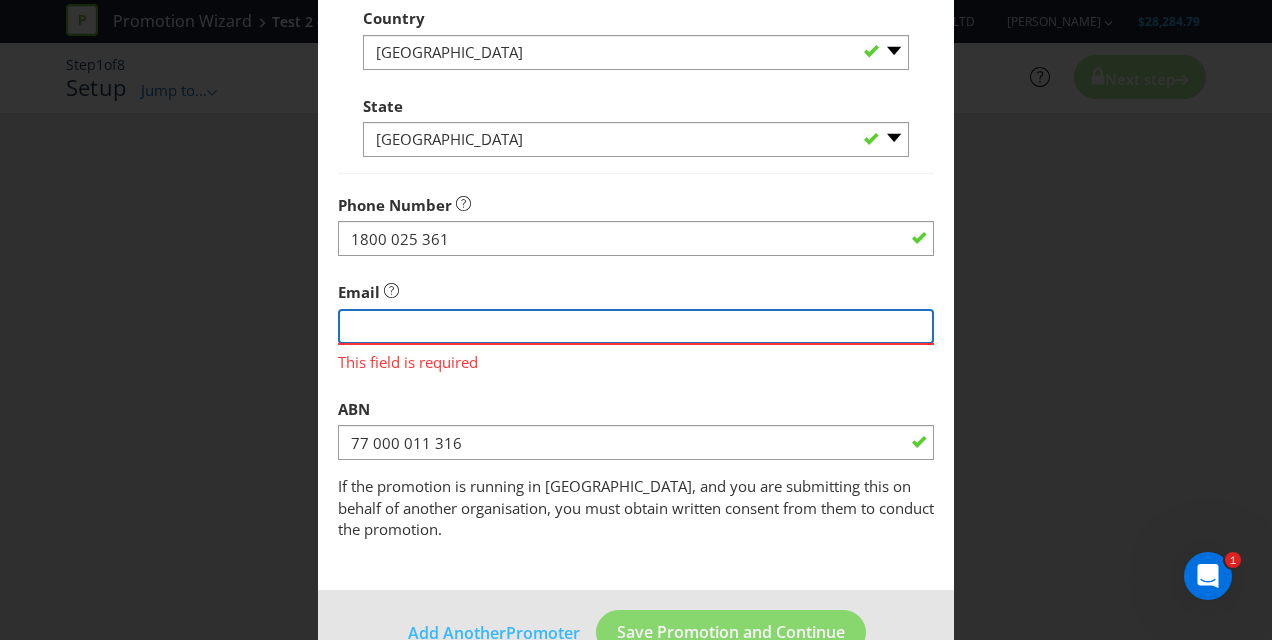 click at bounding box center (636, 326) 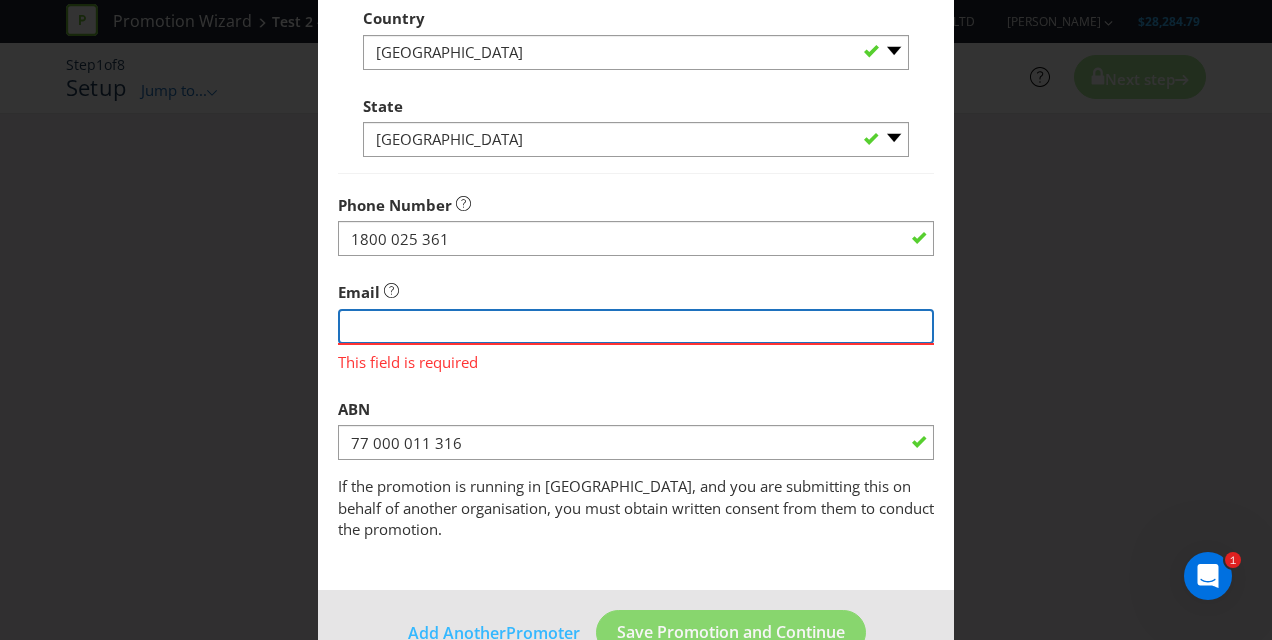 type on "[EMAIL_ADDRESS][DOMAIN_NAME]" 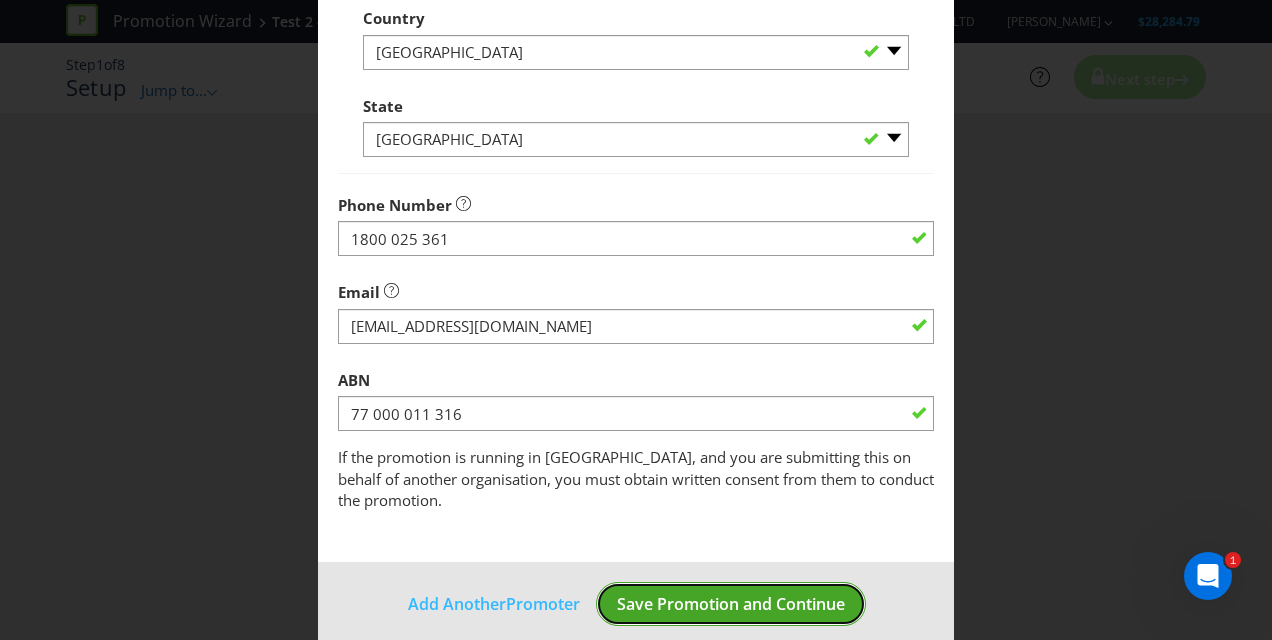 click on "Save Promotion and Continue" at bounding box center (731, 604) 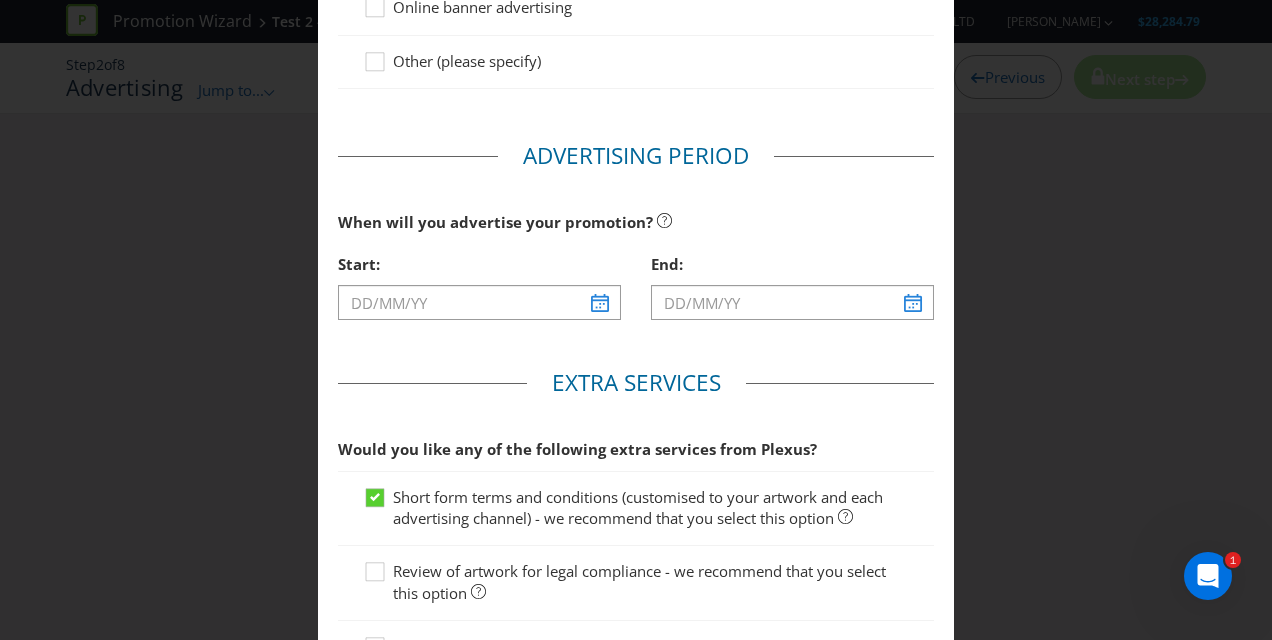 scroll, scrollTop: 686, scrollLeft: 0, axis: vertical 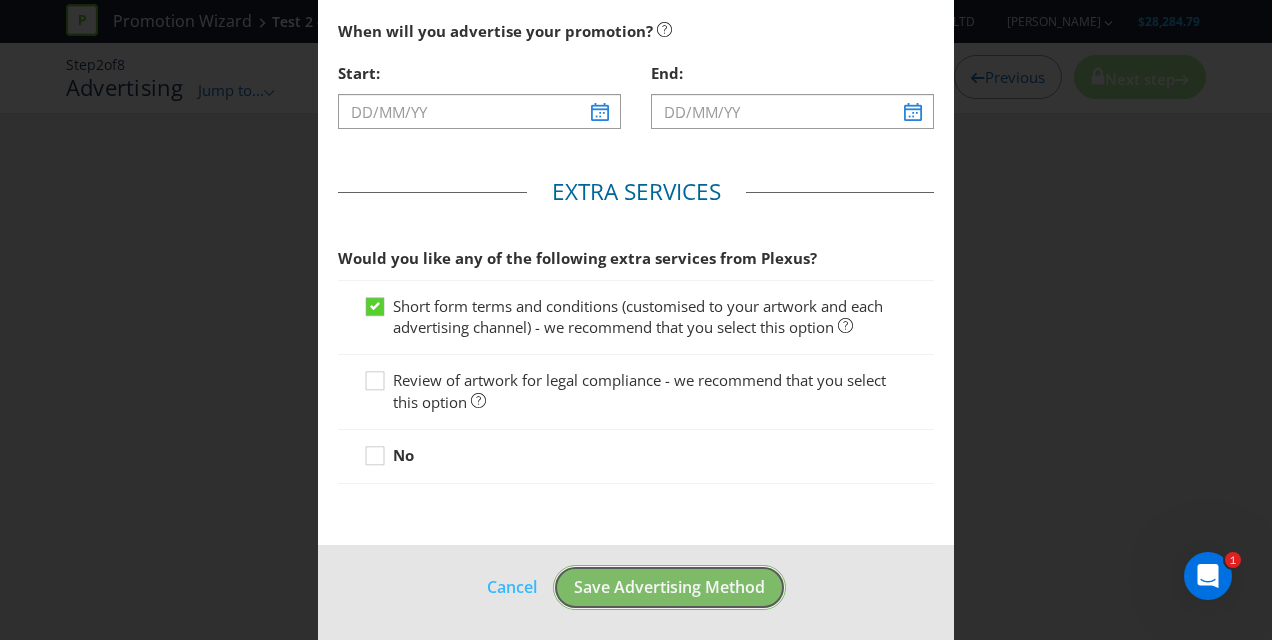 click on "Save Advertising Method" at bounding box center (669, 587) 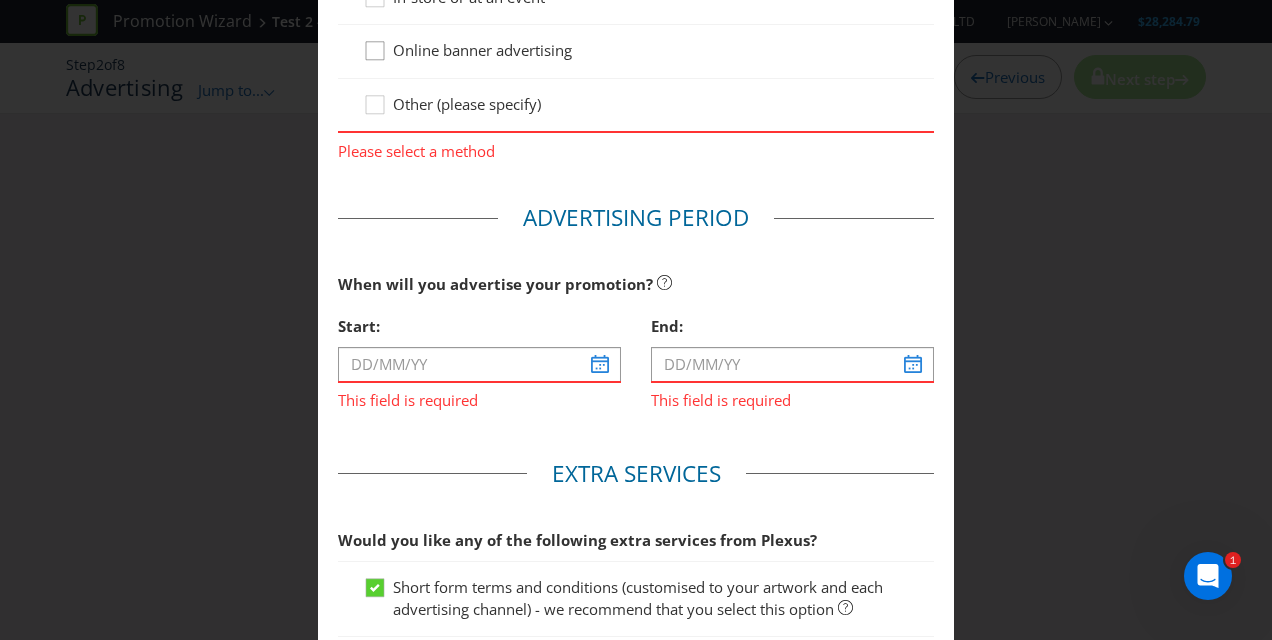 scroll, scrollTop: 385, scrollLeft: 0, axis: vertical 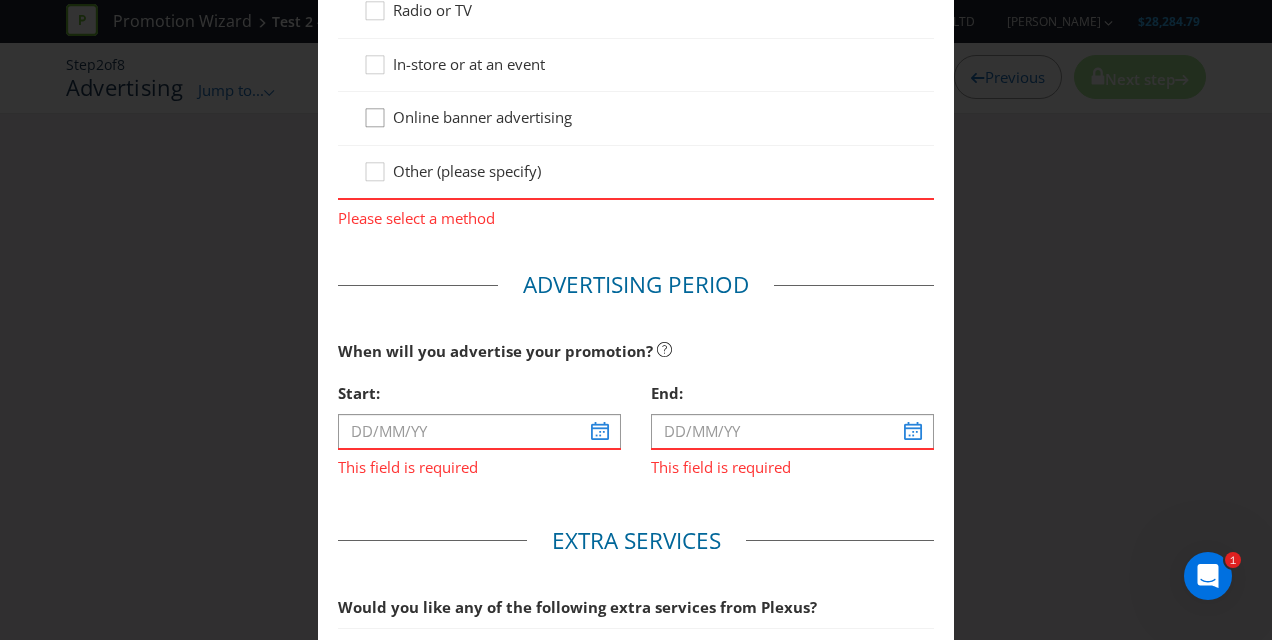 click 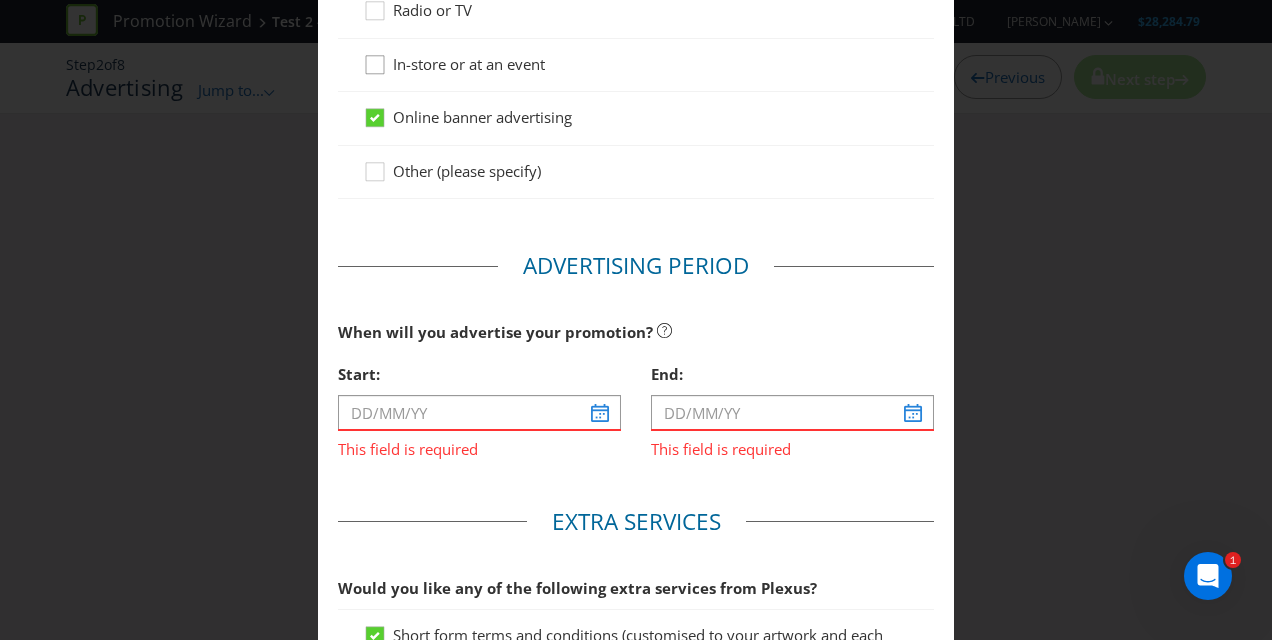 click 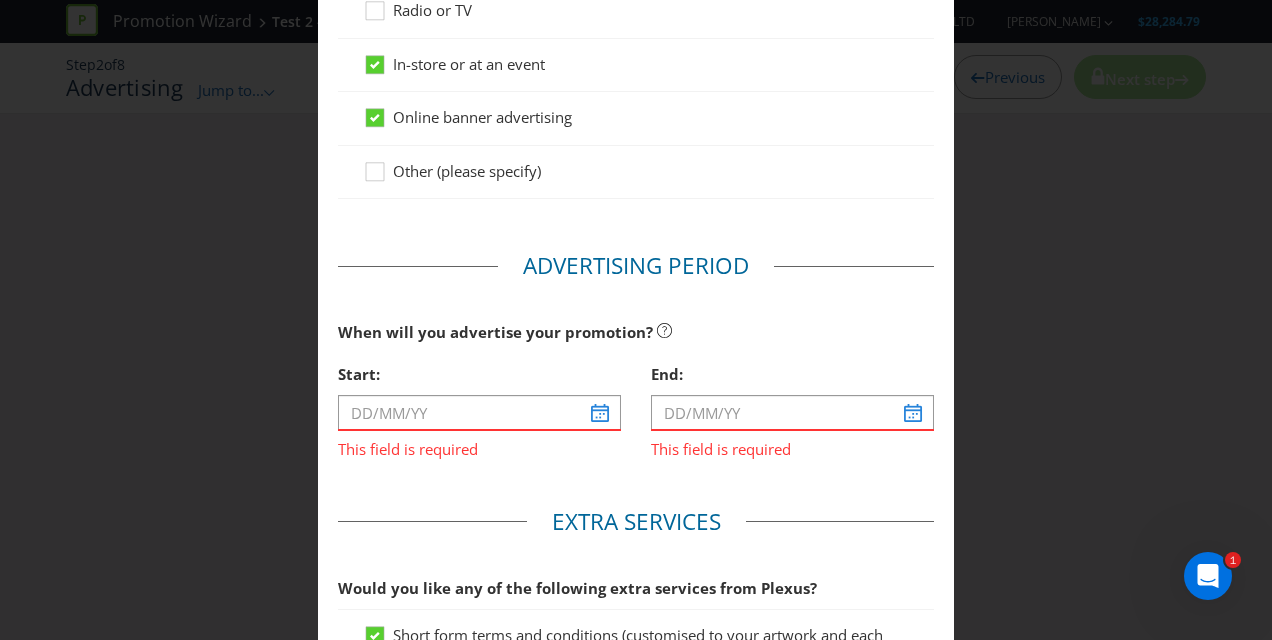 scroll, scrollTop: 685, scrollLeft: 0, axis: vertical 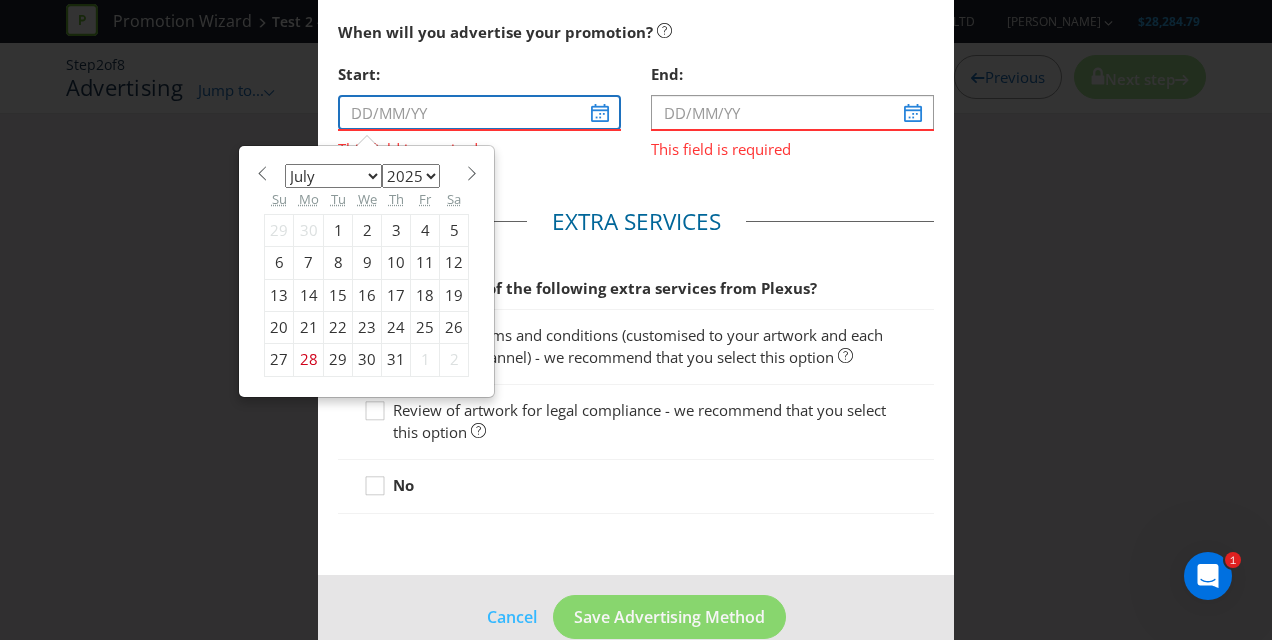 click at bounding box center (479, 112) 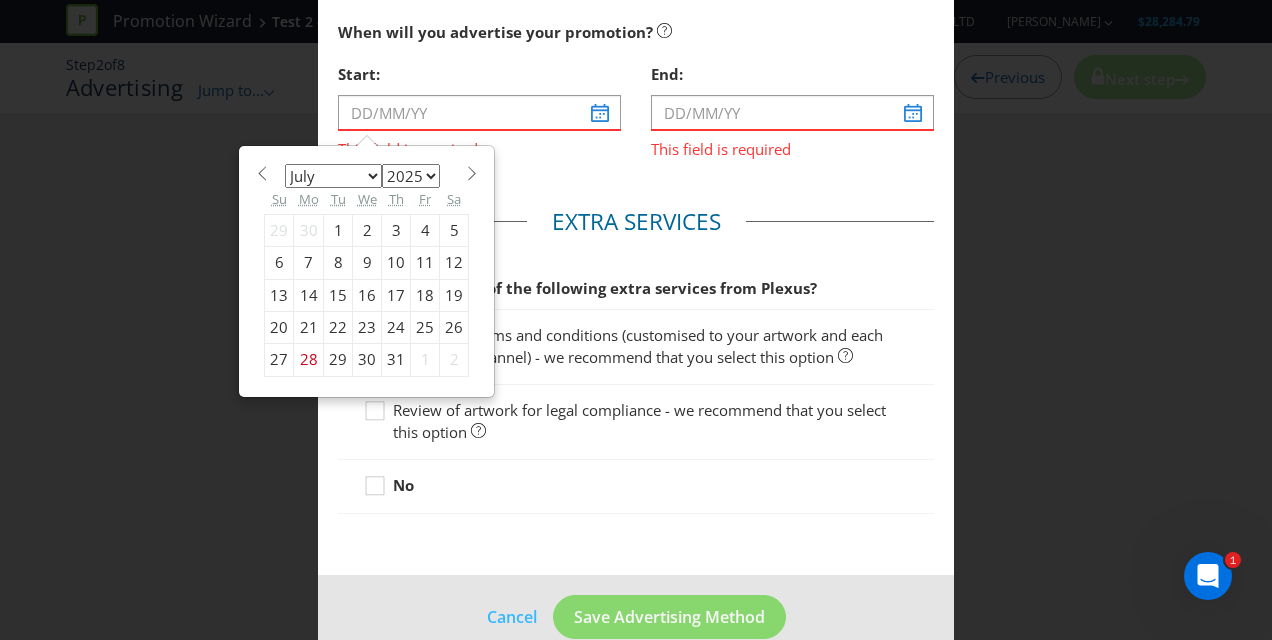 click on "20" at bounding box center [279, 328] 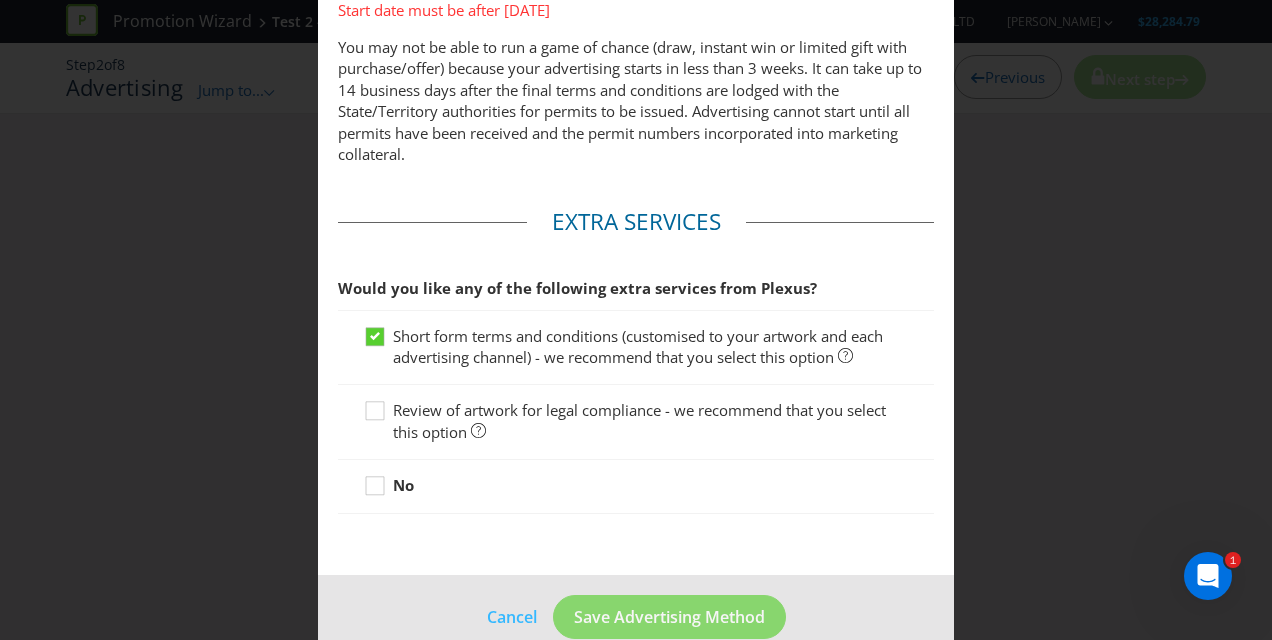 scroll, scrollTop: 524, scrollLeft: 0, axis: vertical 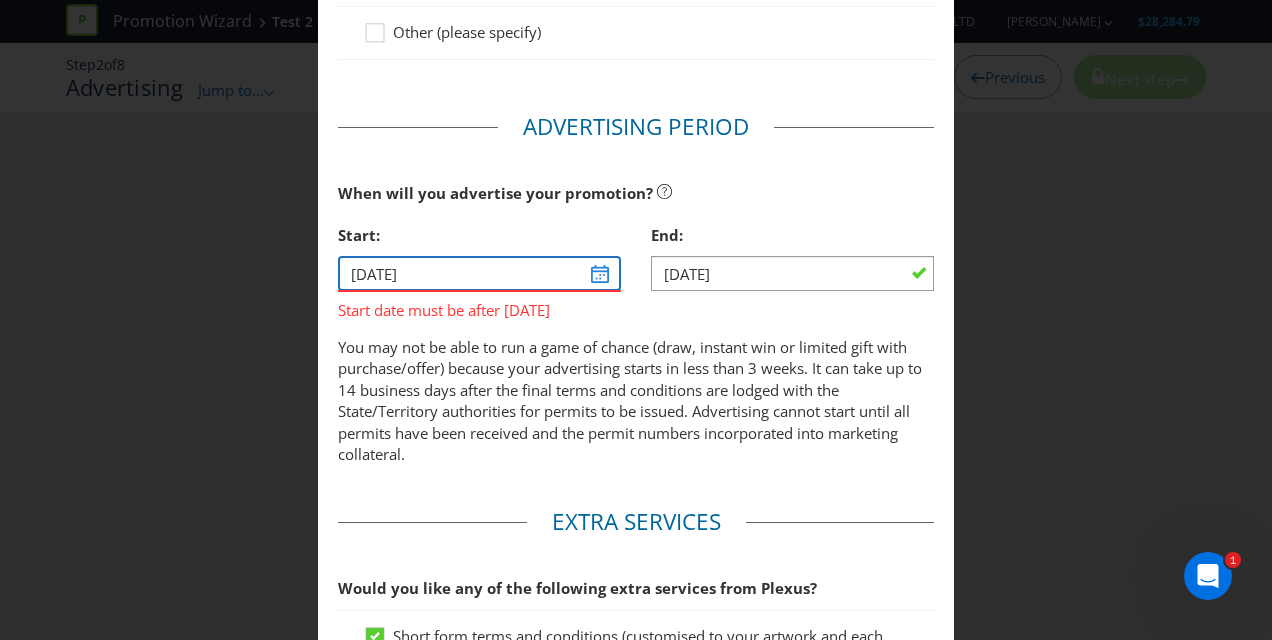 click on "[DATE]" at bounding box center [479, 273] 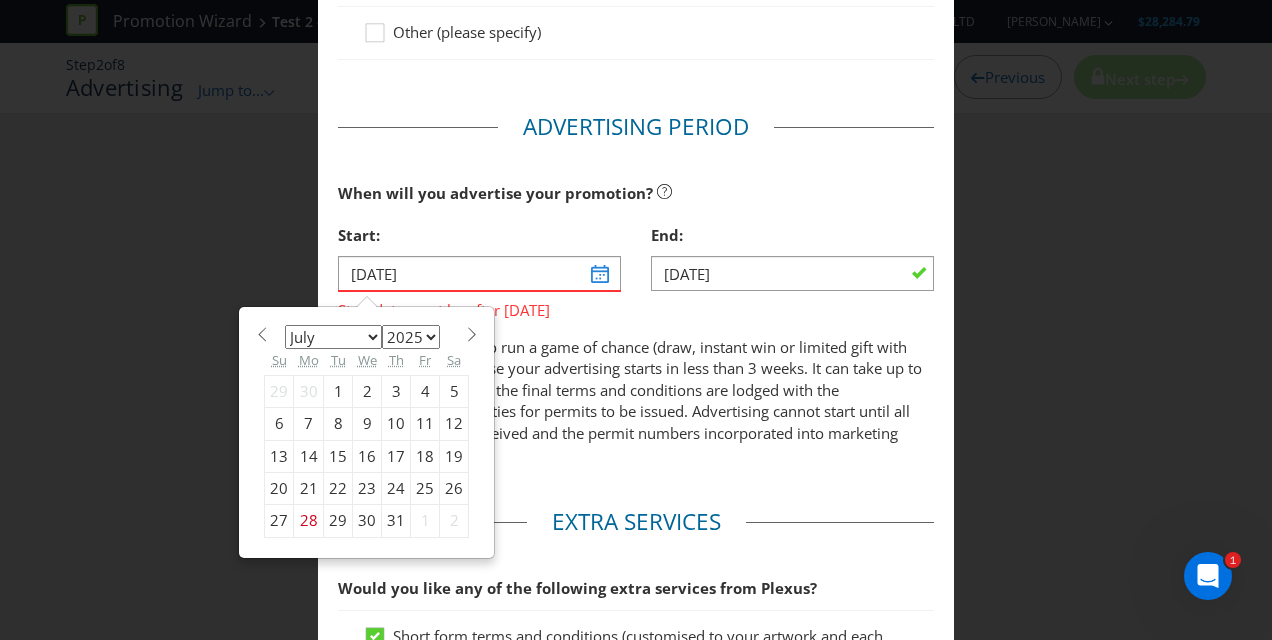 click at bounding box center [471, 334] 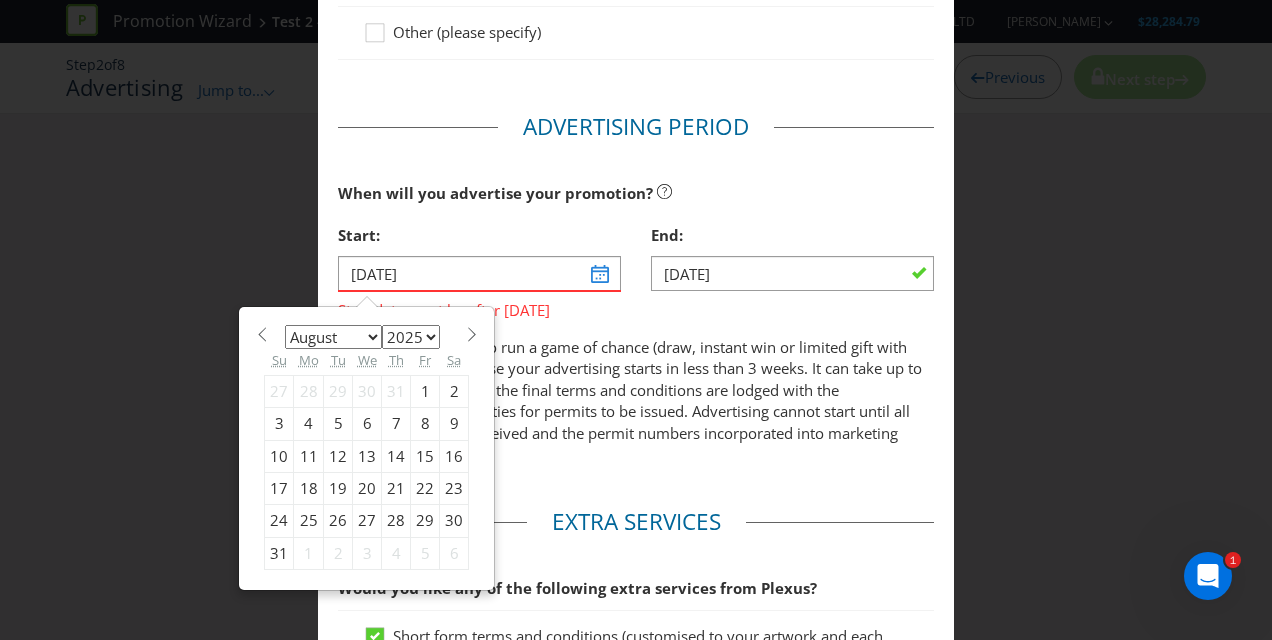 click on "1" at bounding box center [425, 391] 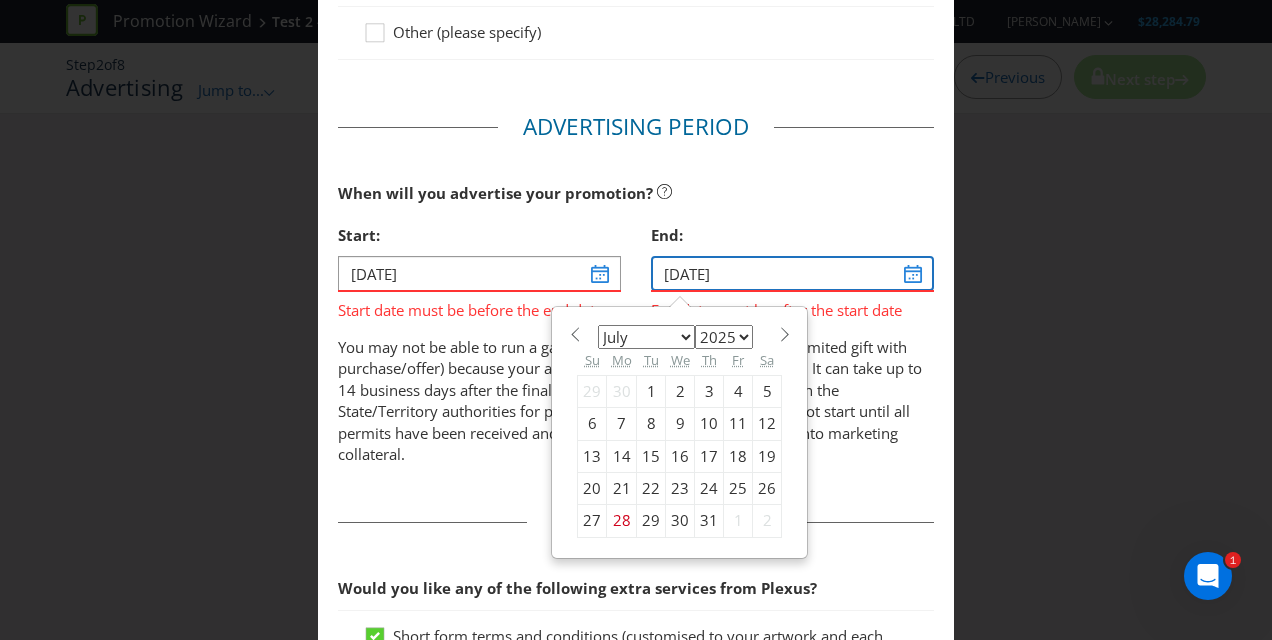 click on "[DATE]" at bounding box center (792, 273) 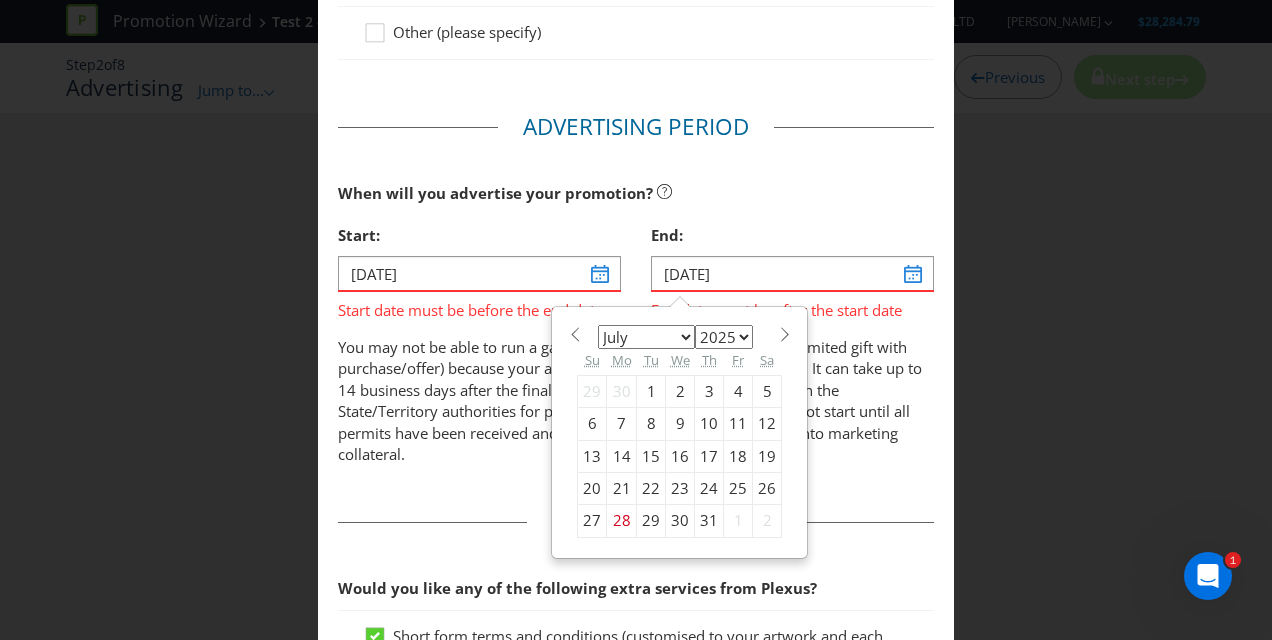 click at bounding box center [784, 334] 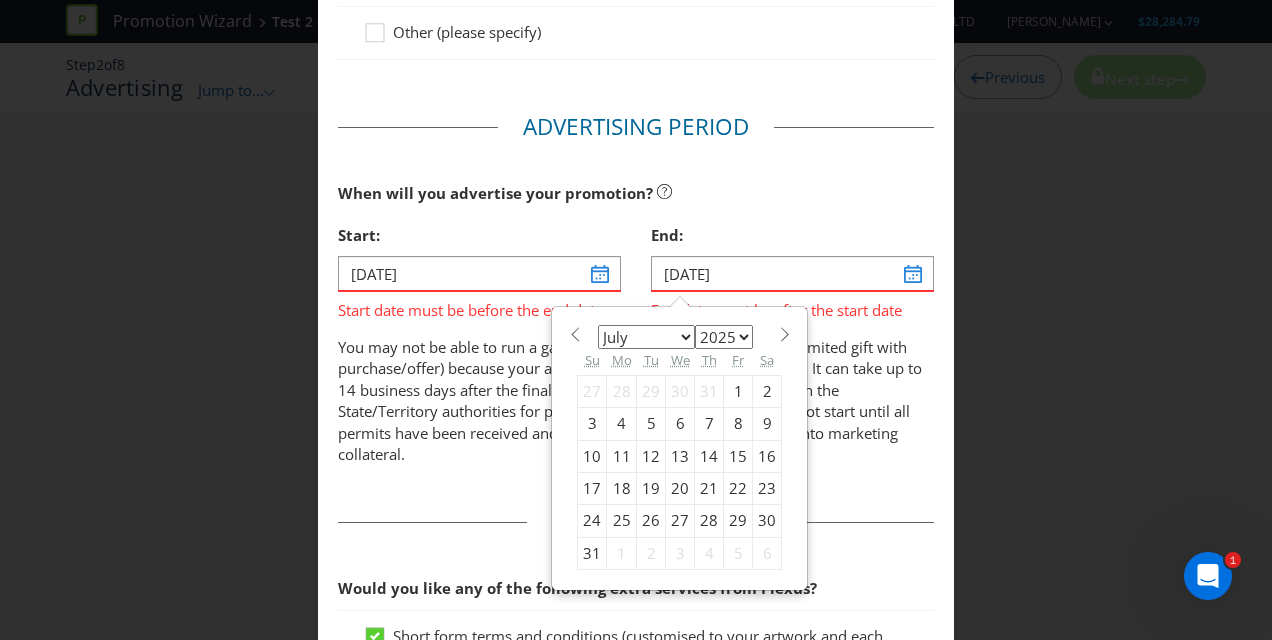 select on "7" 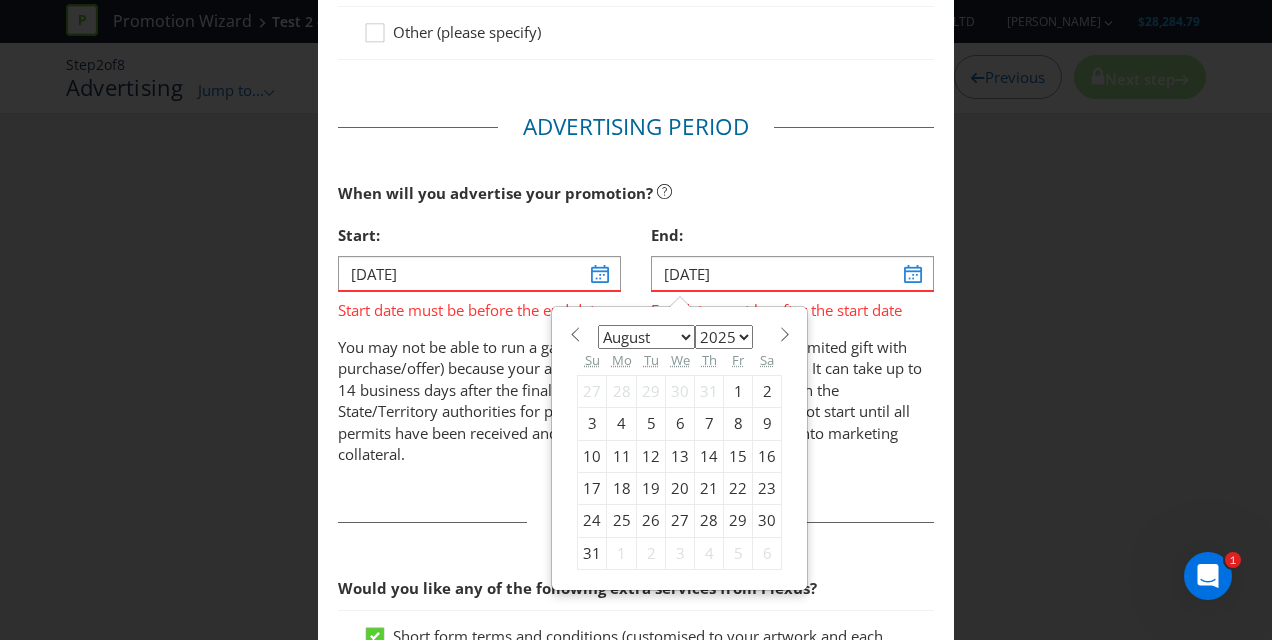click on "31" at bounding box center [592, 553] 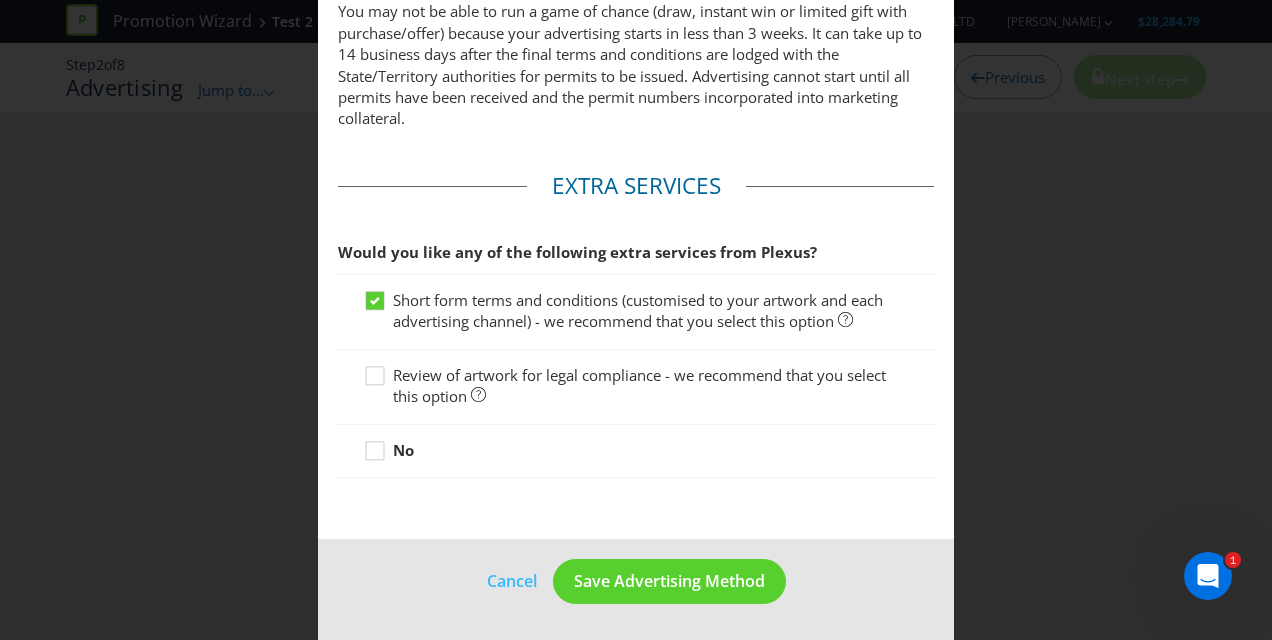 scroll, scrollTop: 994, scrollLeft: 0, axis: vertical 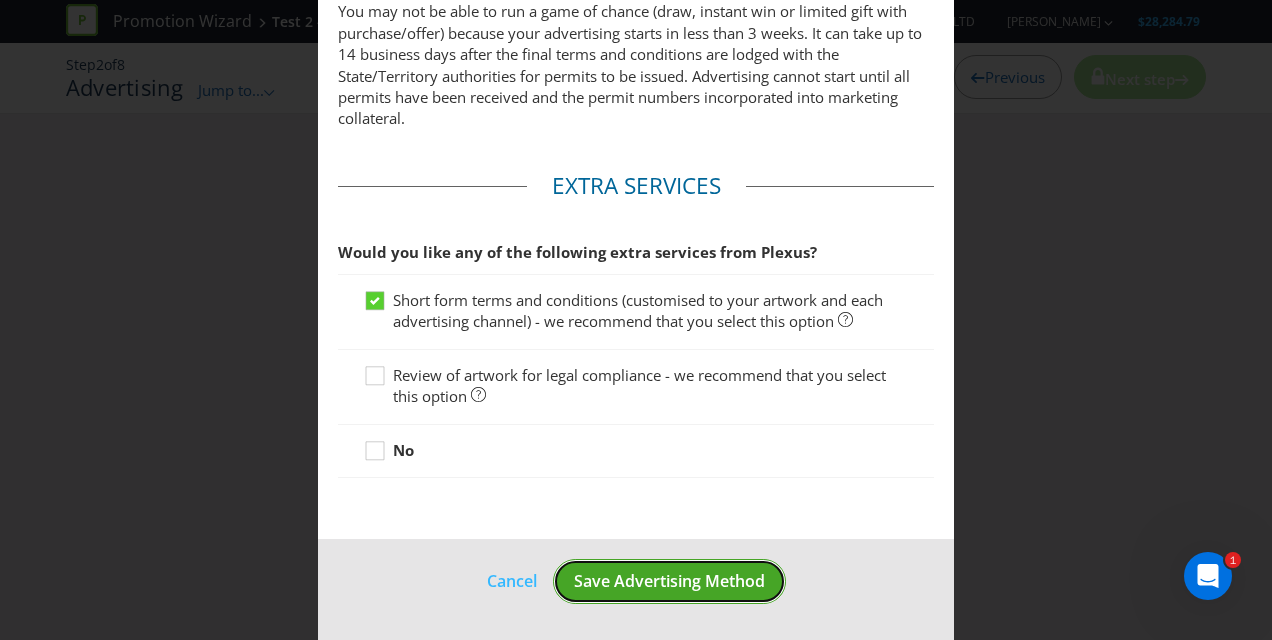 click on "Save Advertising Method" at bounding box center (669, 581) 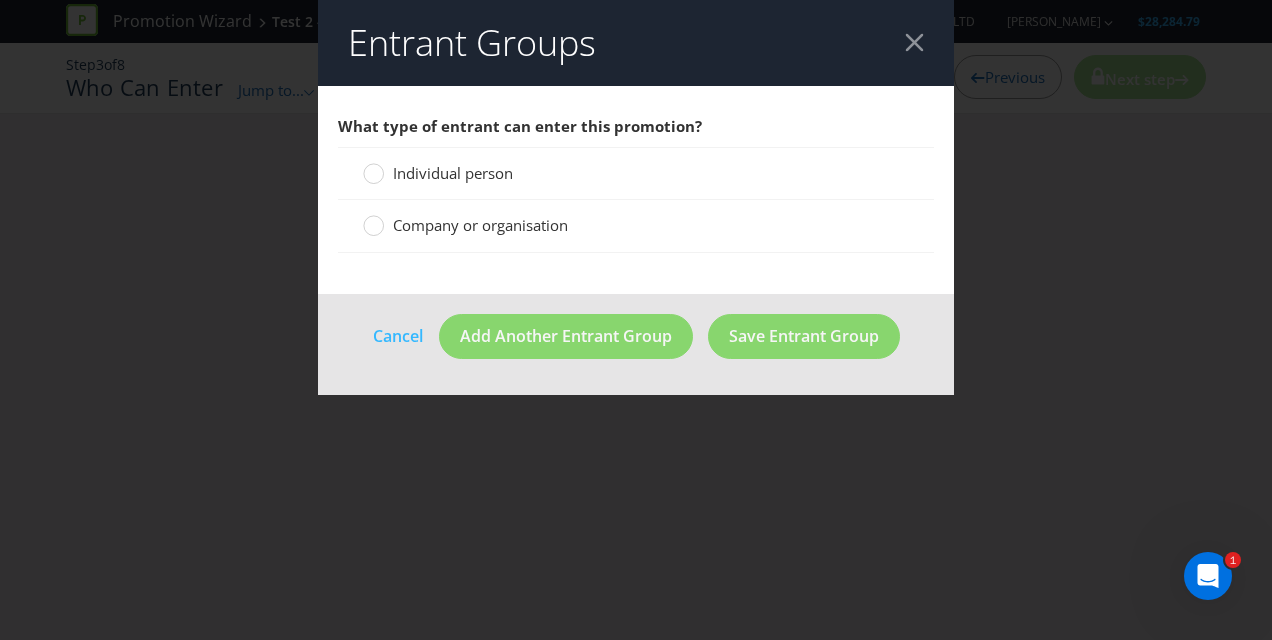 click on "Individual person" at bounding box center [453, 173] 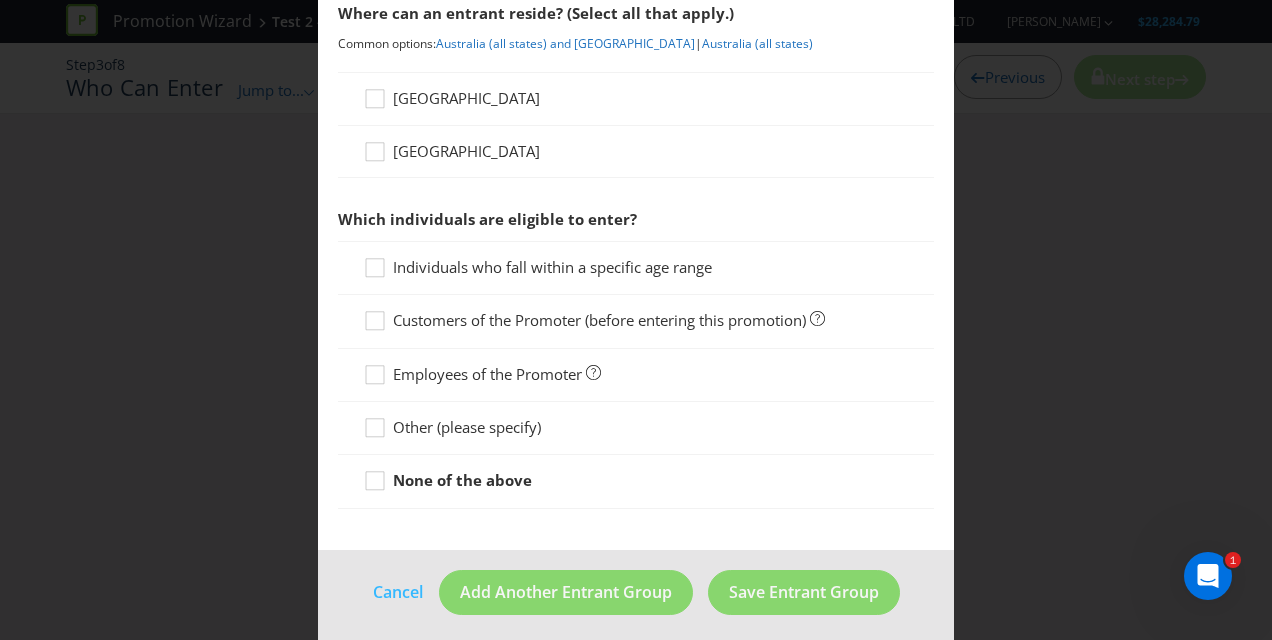 scroll, scrollTop: 324, scrollLeft: 0, axis: vertical 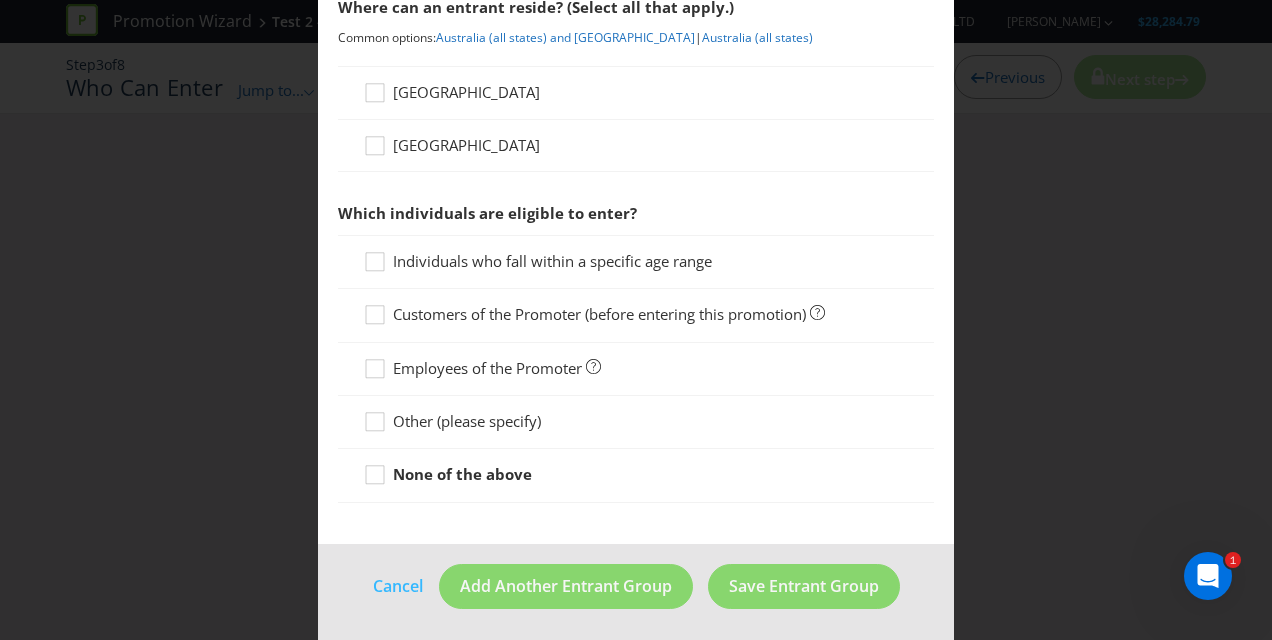 click on "Individuals who fall within a specific age range" at bounding box center [552, 261] 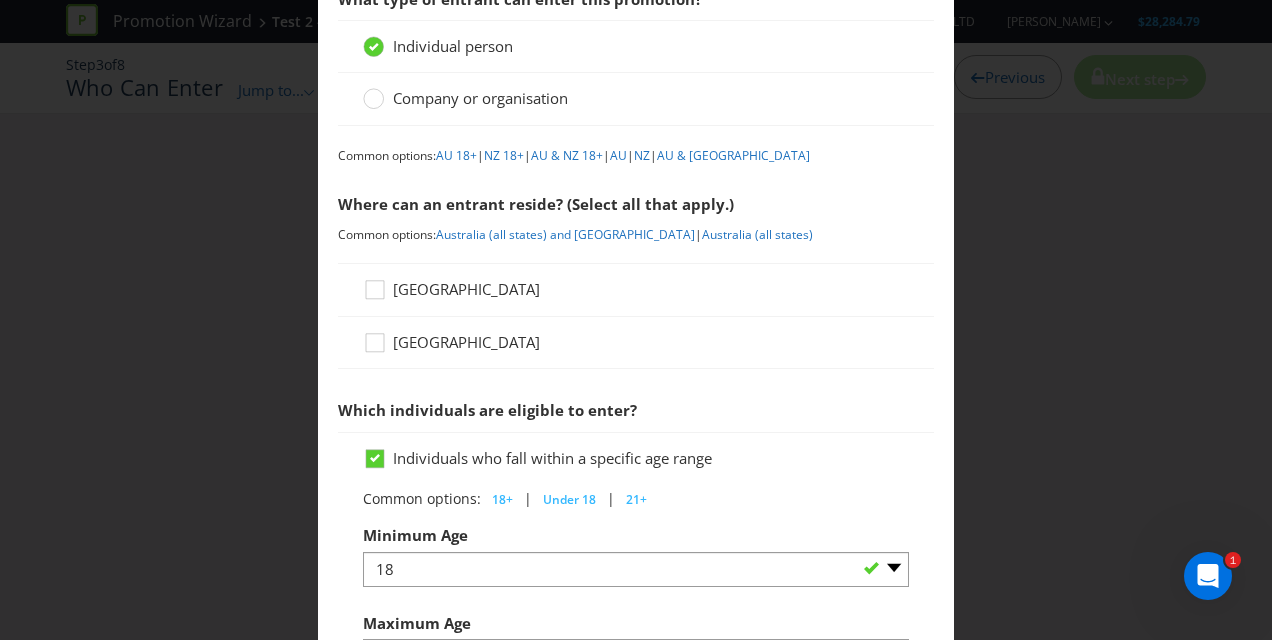 scroll, scrollTop: 124, scrollLeft: 0, axis: vertical 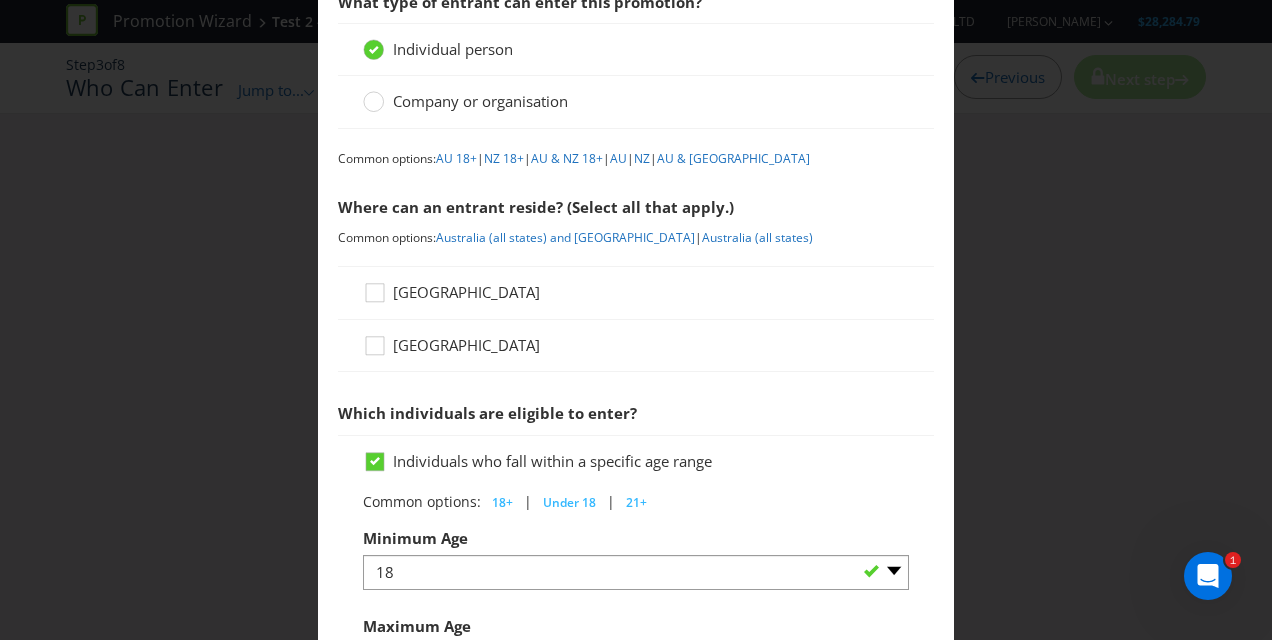 click on "[GEOGRAPHIC_DATA]" at bounding box center (466, 292) 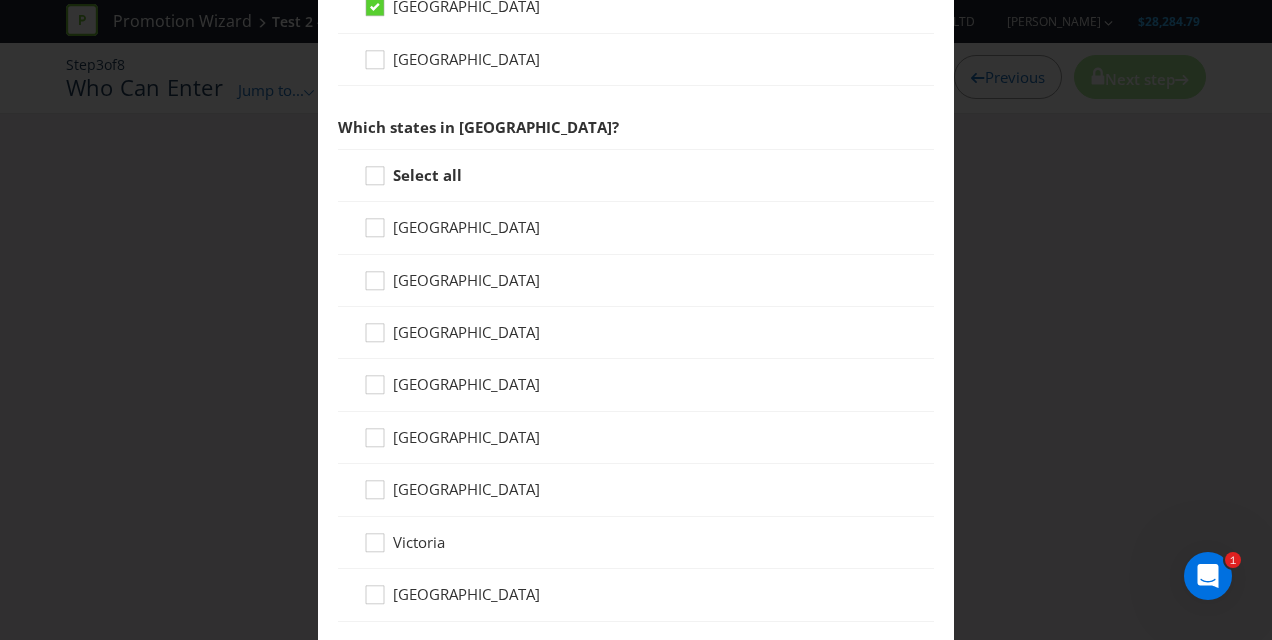 scroll, scrollTop: 424, scrollLeft: 0, axis: vertical 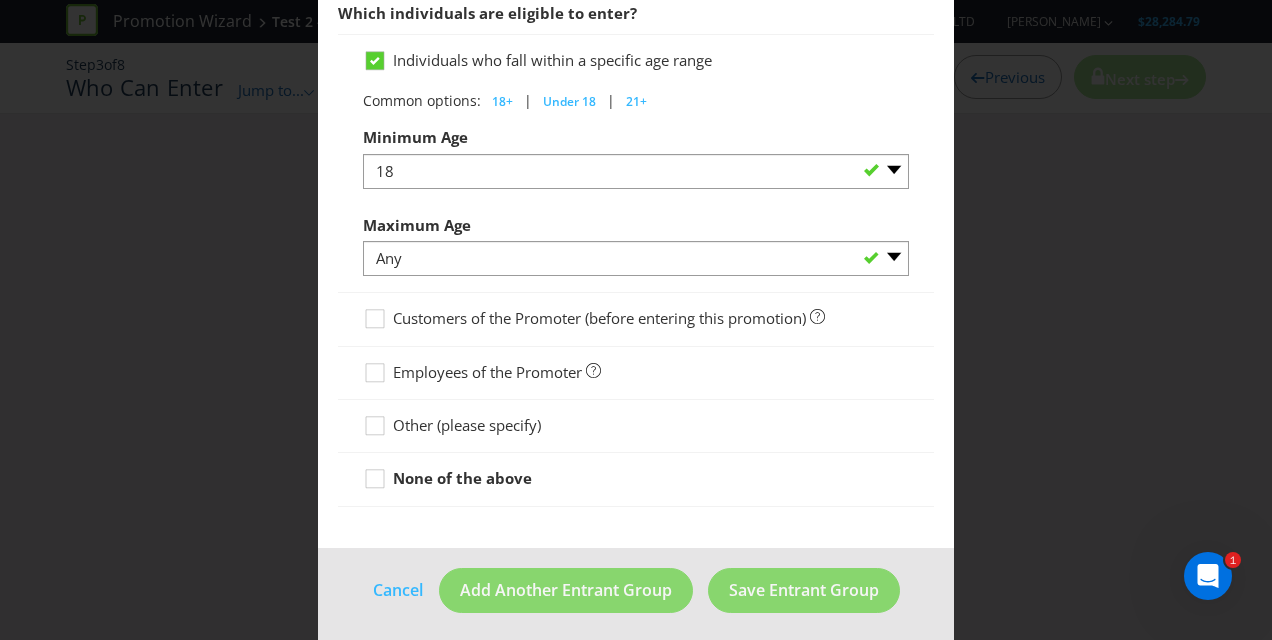 click on "Cancel Add Another Entrant Group Save Entrant Group" at bounding box center (636, 598) 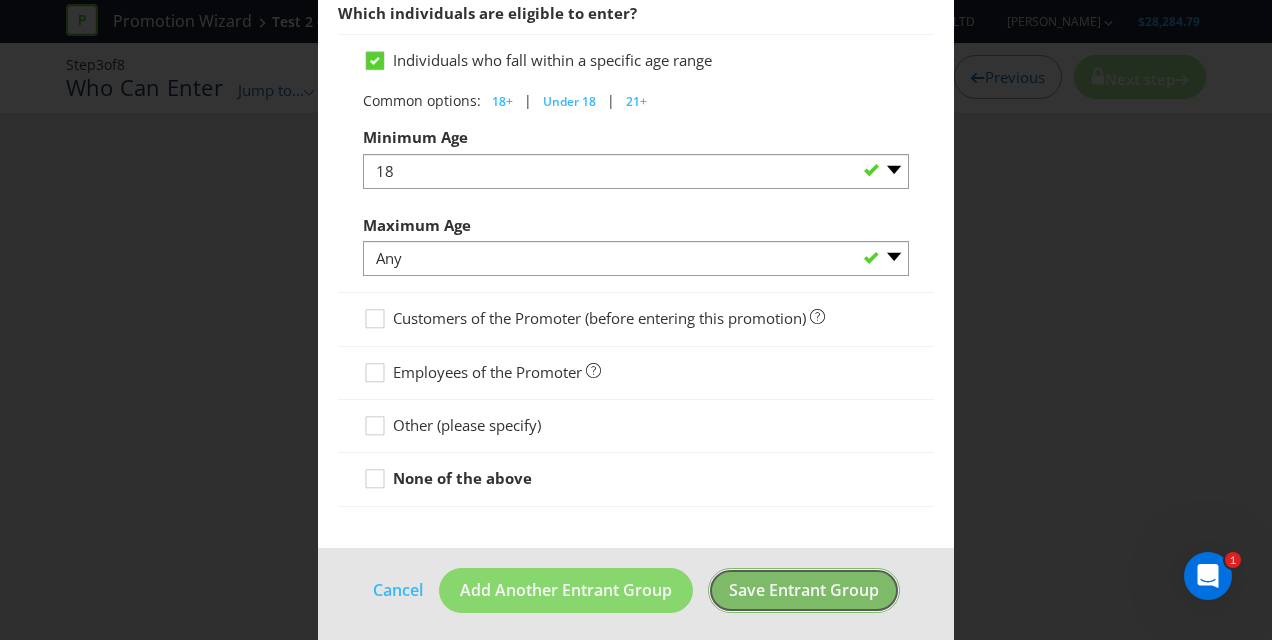 click on "Save Entrant Group" at bounding box center (804, 590) 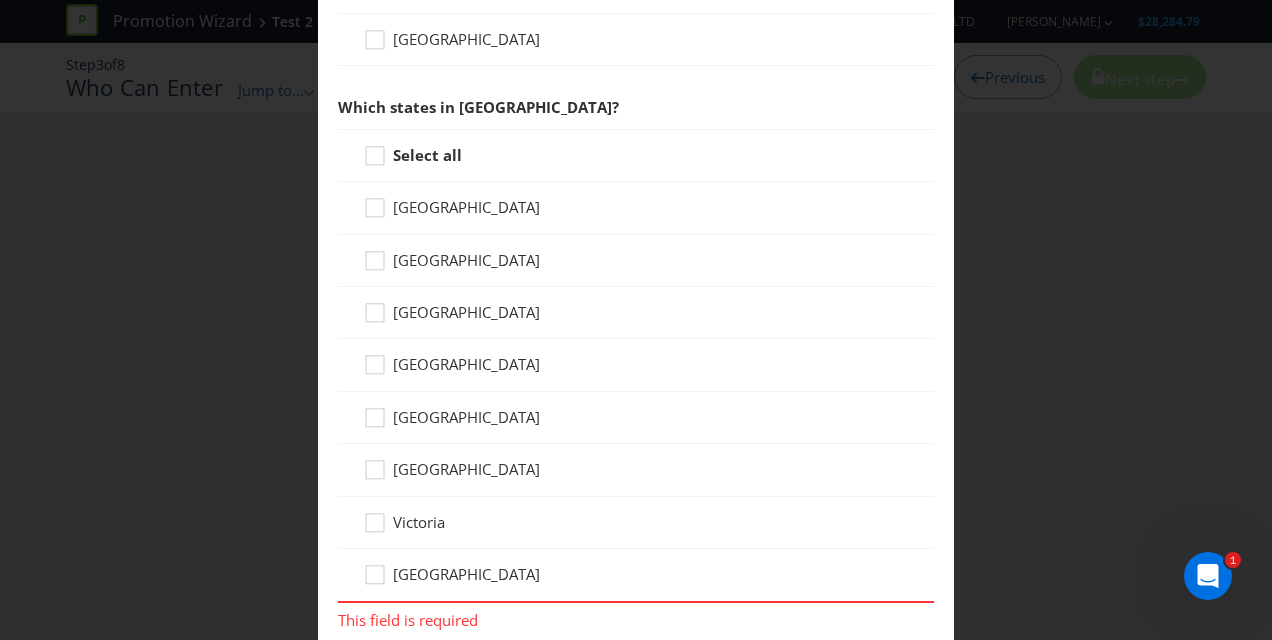 scroll, scrollTop: 400, scrollLeft: 0, axis: vertical 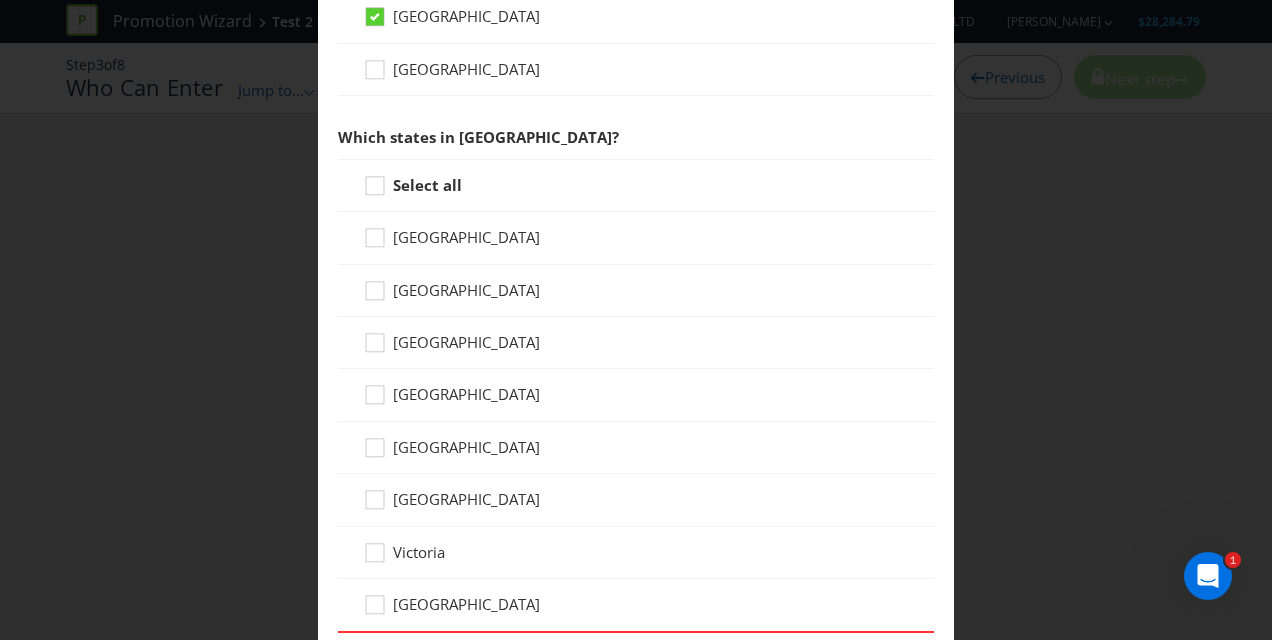 click on "Select all" at bounding box center [427, 185] 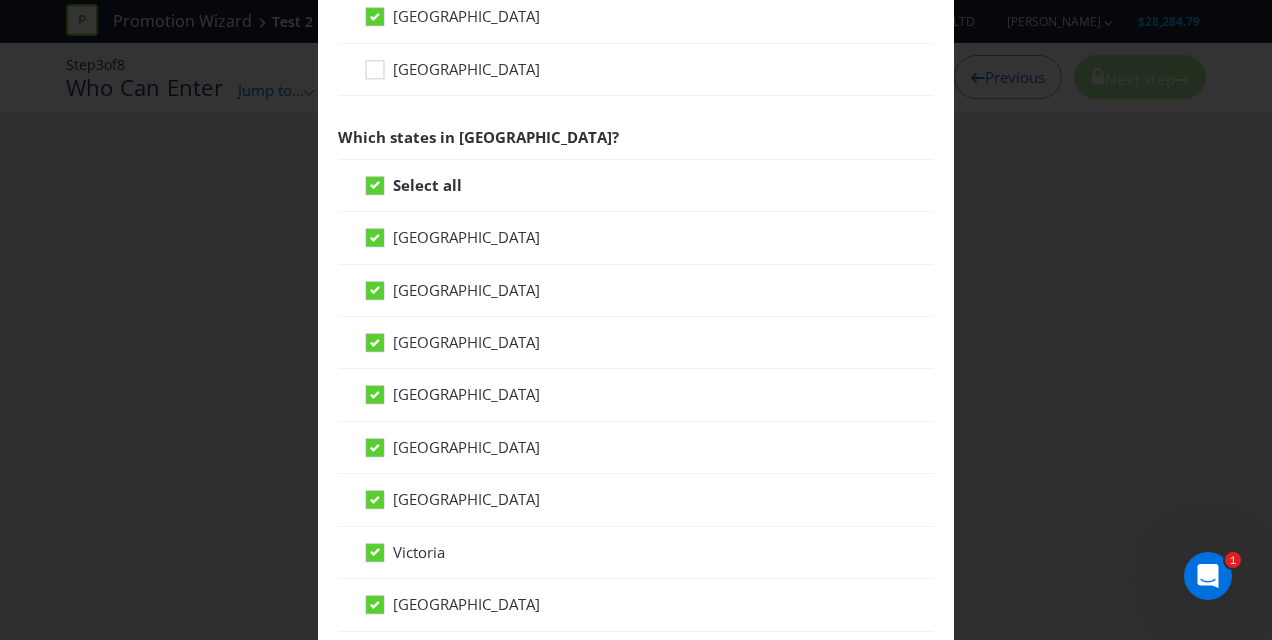 scroll, scrollTop: 1060, scrollLeft: 0, axis: vertical 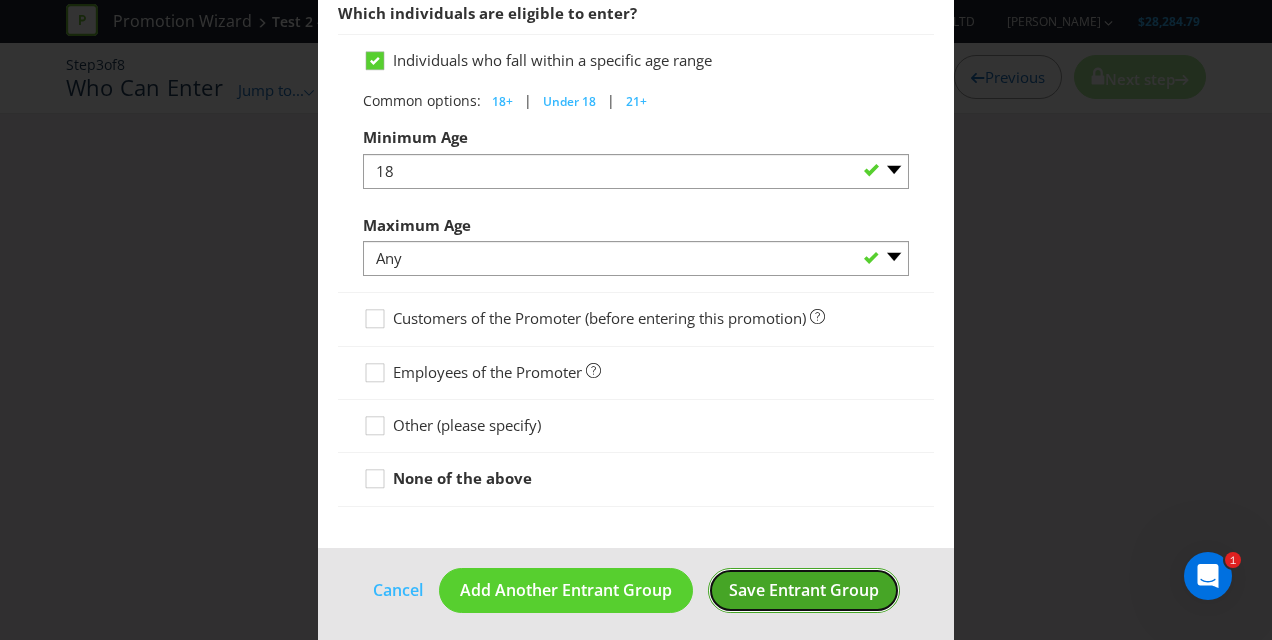 click on "Save Entrant Group" at bounding box center [804, 590] 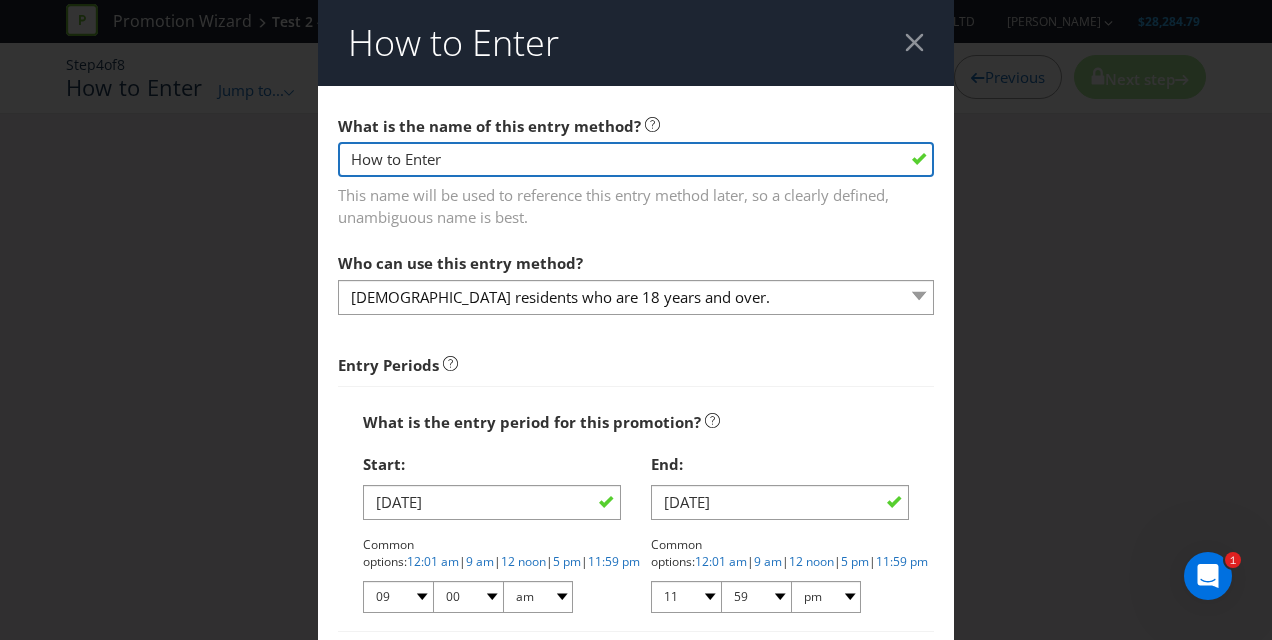 click on "How to Enter" at bounding box center [636, 159] 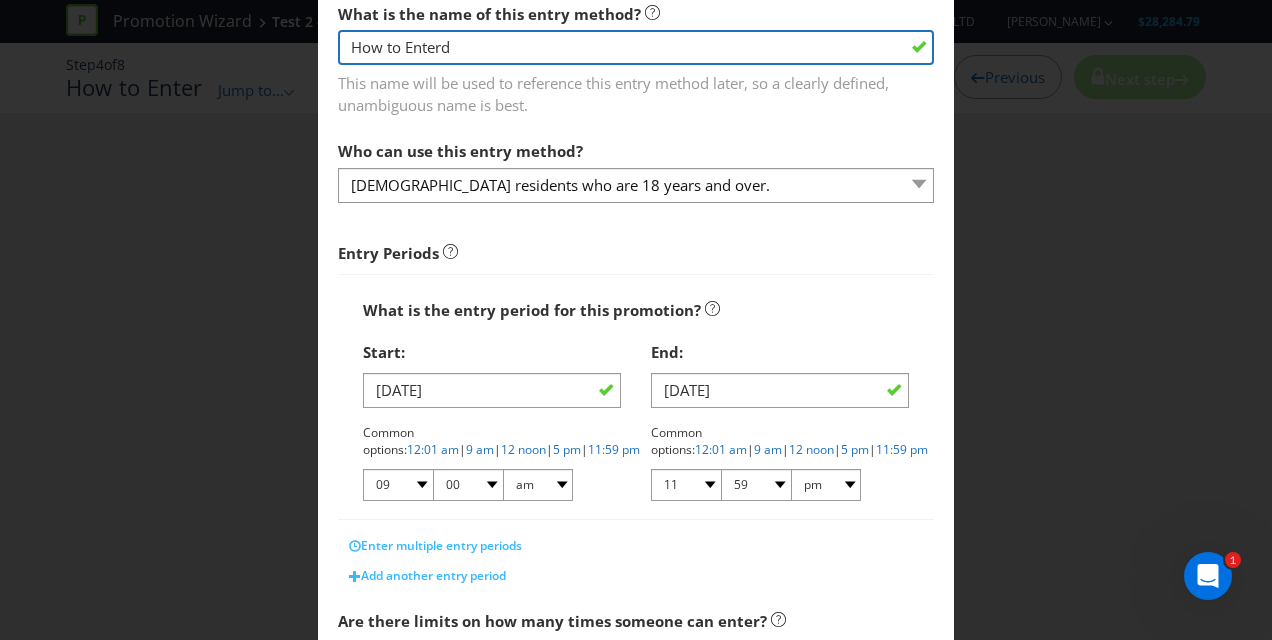 scroll, scrollTop: 200, scrollLeft: 0, axis: vertical 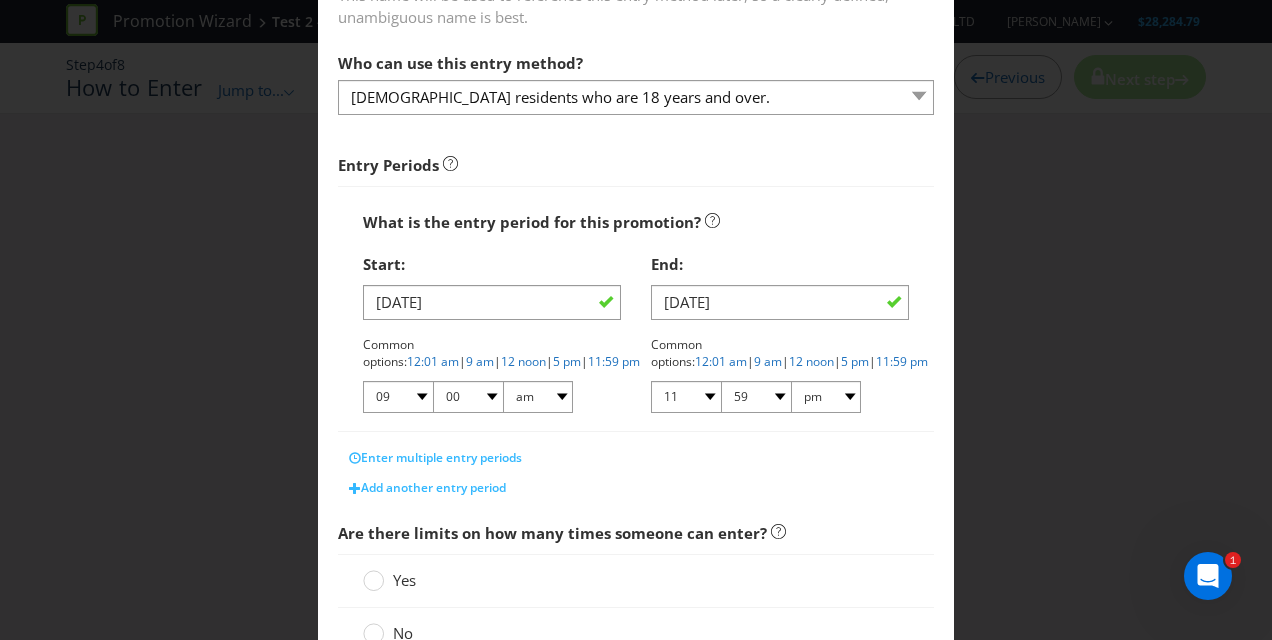 type on "How to Enterd" 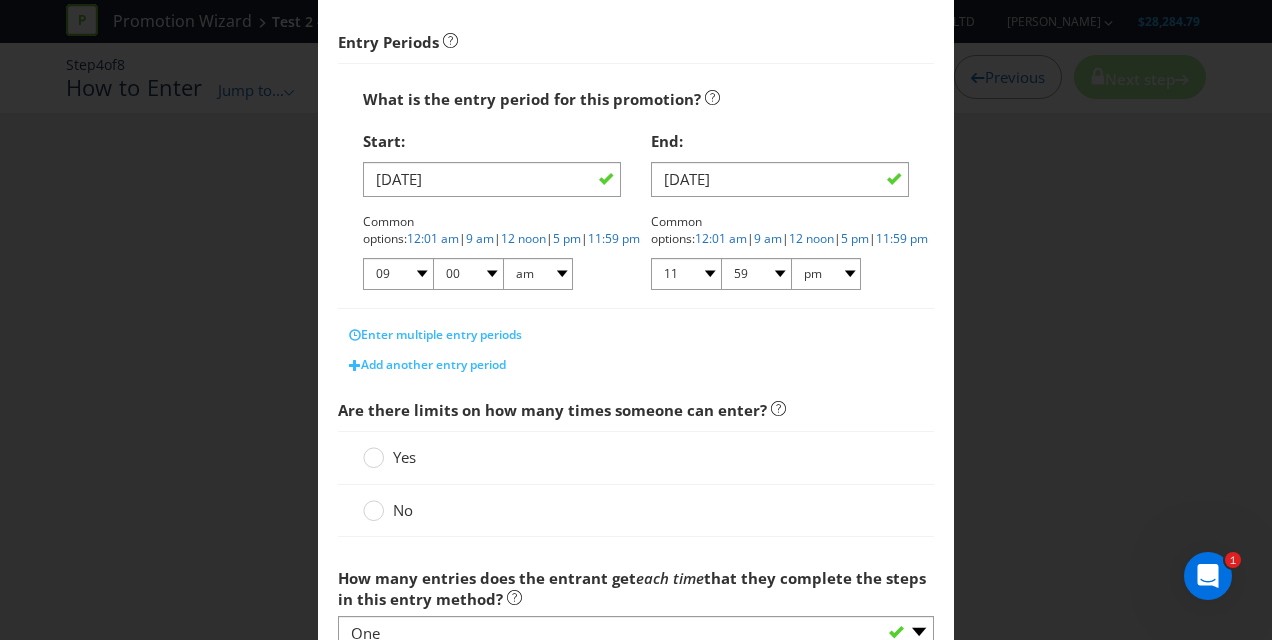 scroll, scrollTop: 500, scrollLeft: 0, axis: vertical 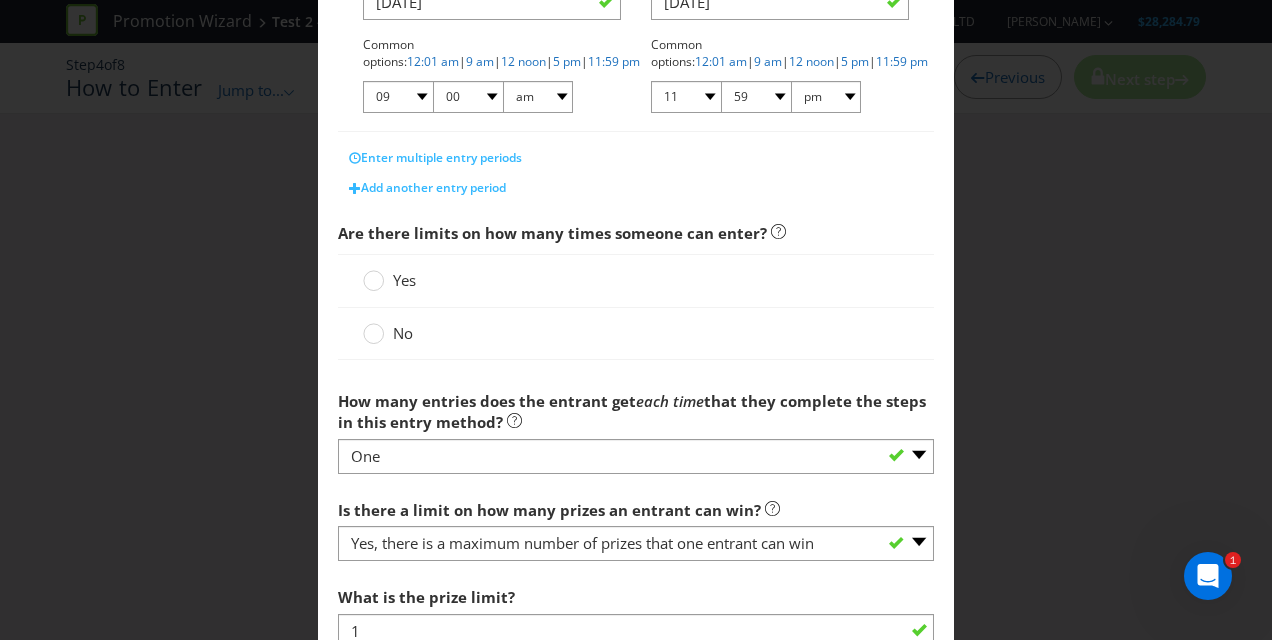 click on "Yes" at bounding box center (391, 280) 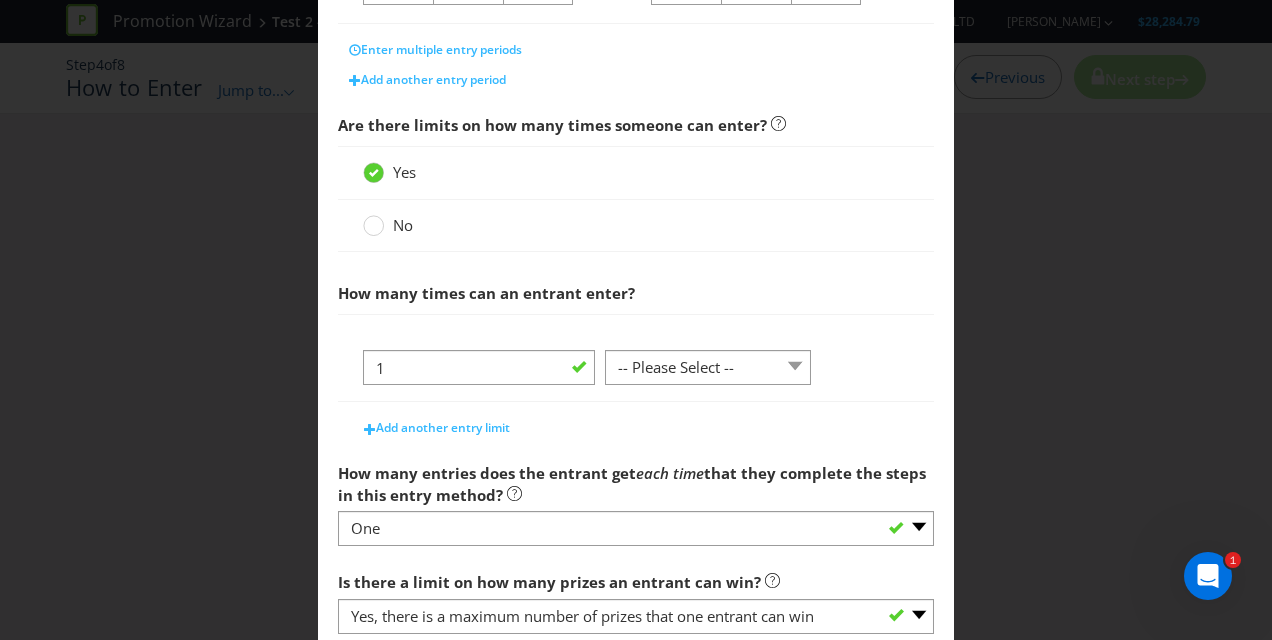 scroll, scrollTop: 700, scrollLeft: 0, axis: vertical 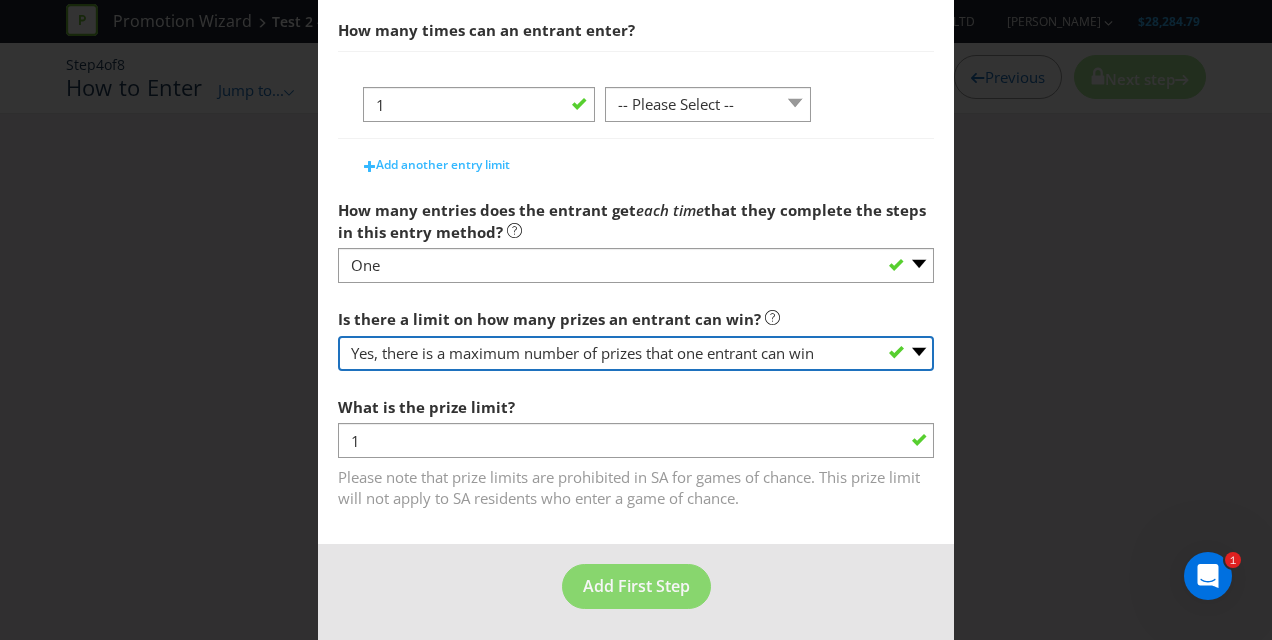 click on "-- Please select -- Yes, there is a maximum number of prizes that one entrant can win No, entrants can win an unlimited number of prizes Other (please specify) Not applicable - gift with purchase only" at bounding box center [636, 353] 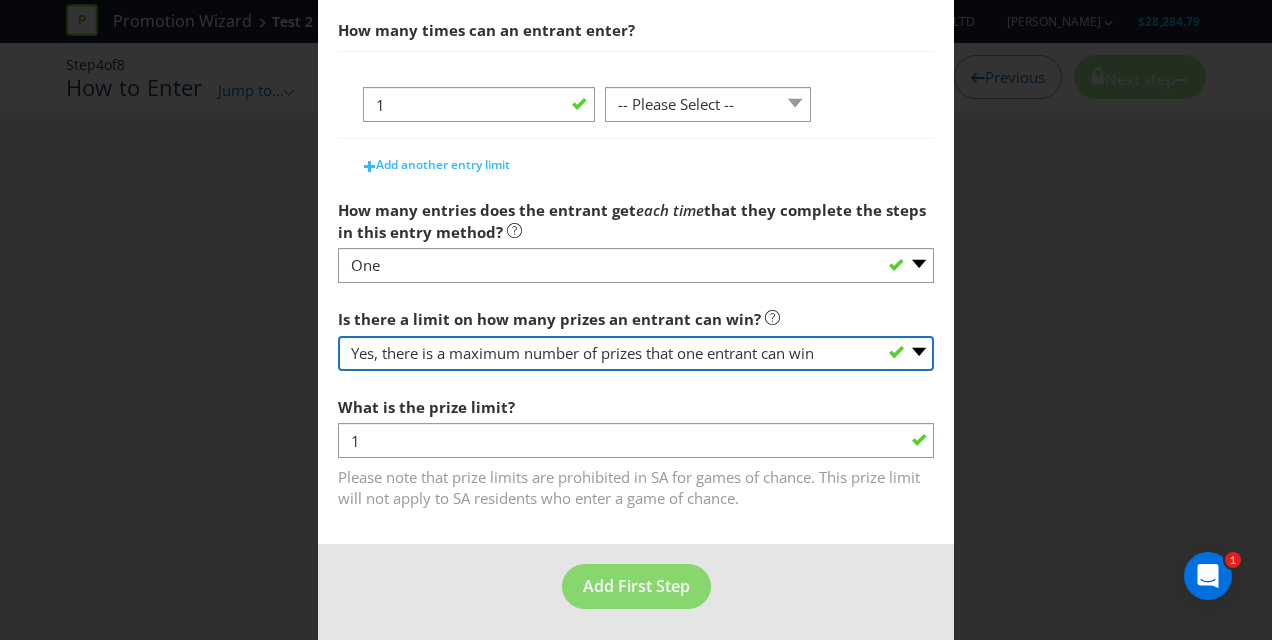 click on "-- Please select -- Yes, there is a maximum number of prizes that one entrant can win No, entrants can win an unlimited number of prizes Other (please specify) Not applicable - gift with purchase only" at bounding box center [636, 353] 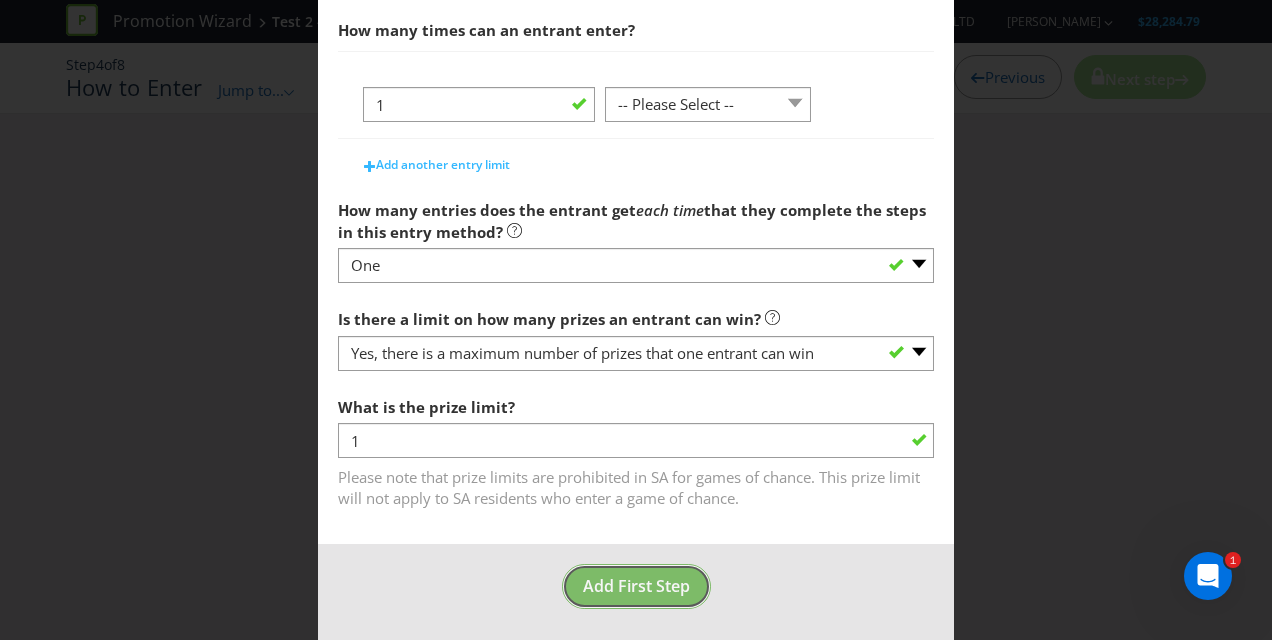click on "Add First Step" at bounding box center [636, 586] 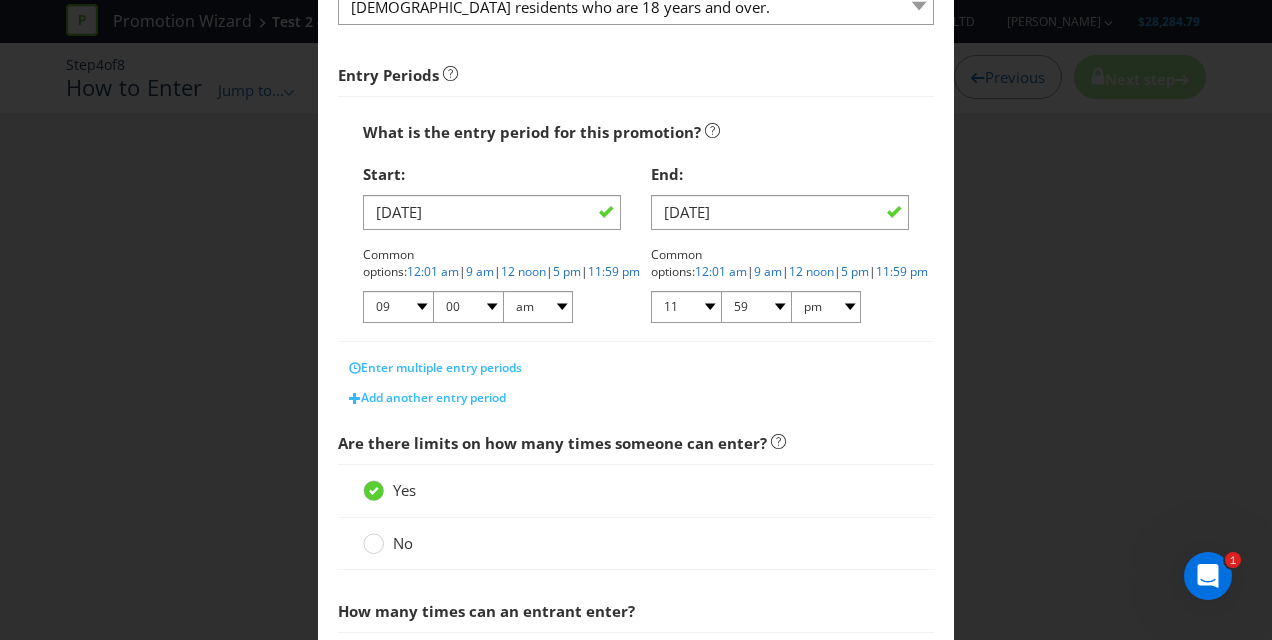 scroll, scrollTop: 485, scrollLeft: 0, axis: vertical 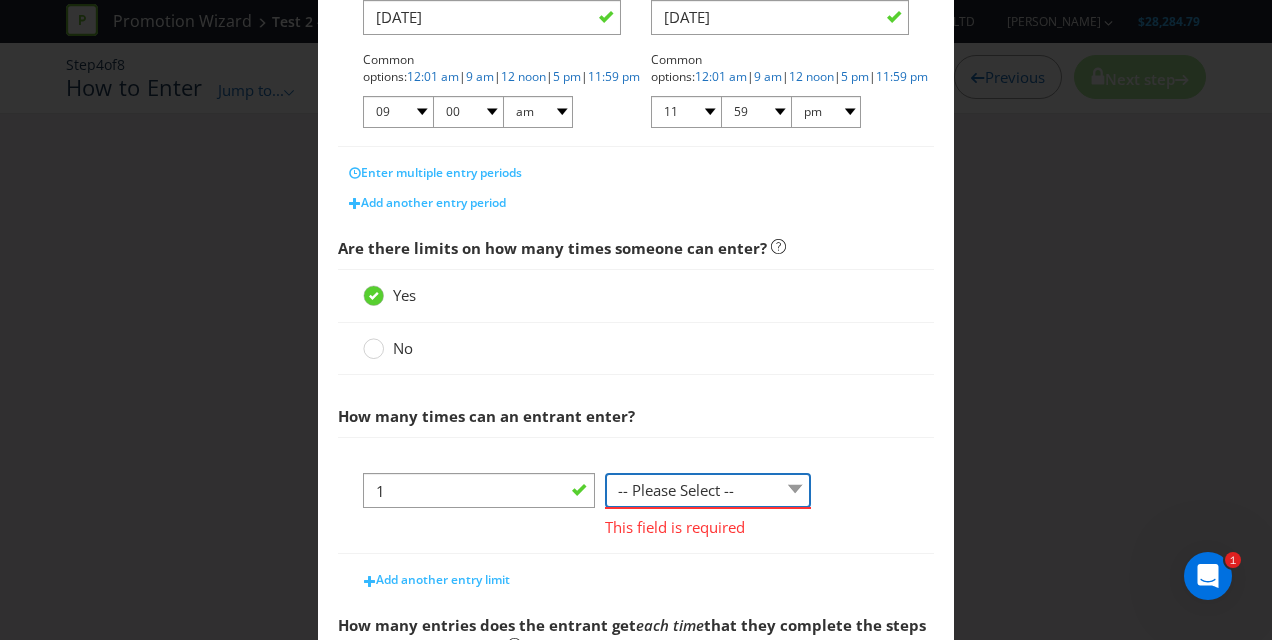 click on "-- Please Select -- per person per day per purchase per transaction Other (please specify)" at bounding box center (708, 490) 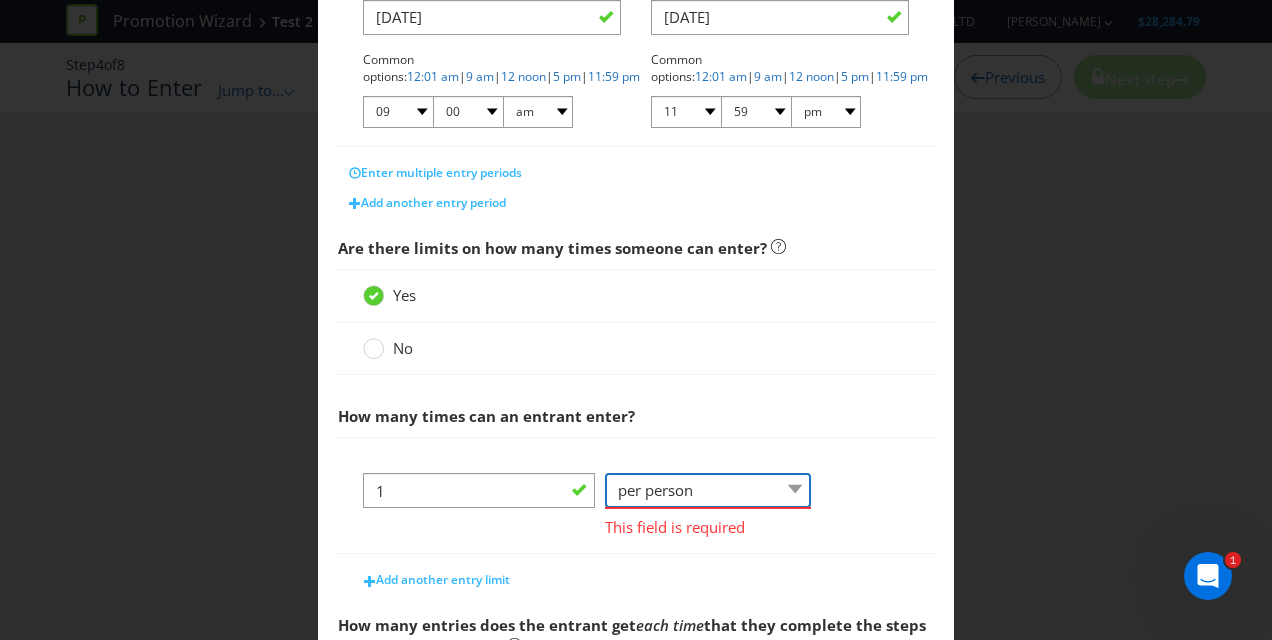 click on "-- Please Select -- per person per day per purchase per transaction Other (please specify)" at bounding box center [708, 490] 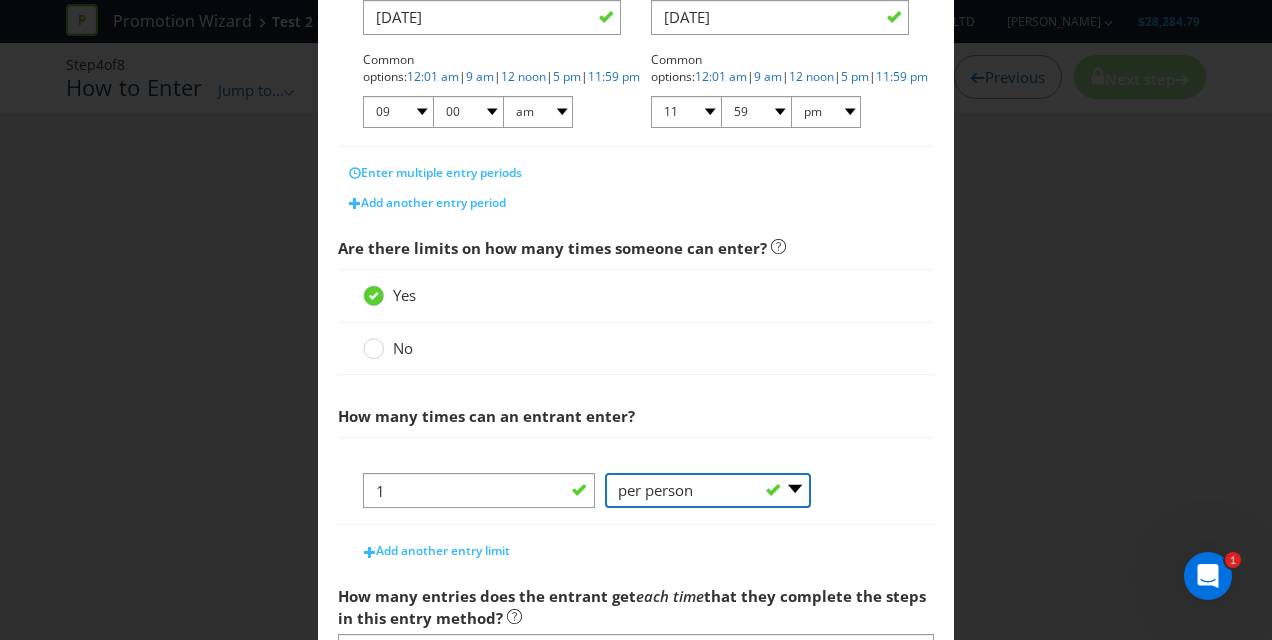 scroll, scrollTop: 646, scrollLeft: 0, axis: vertical 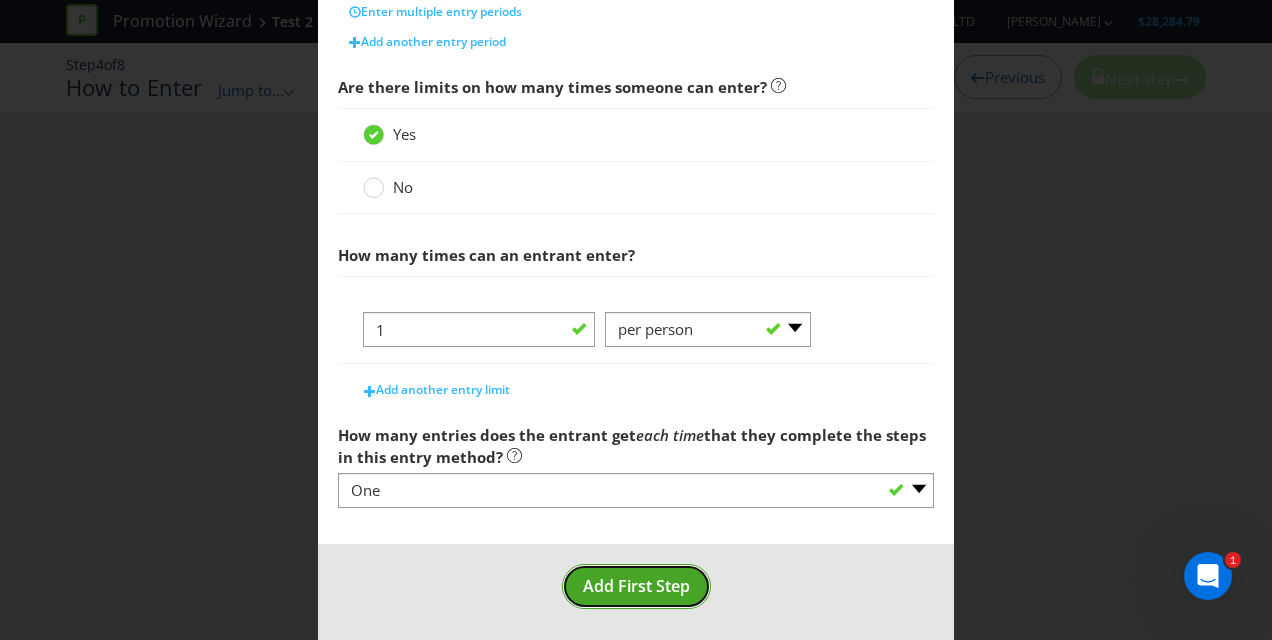 click on "Add First Step" at bounding box center [636, 586] 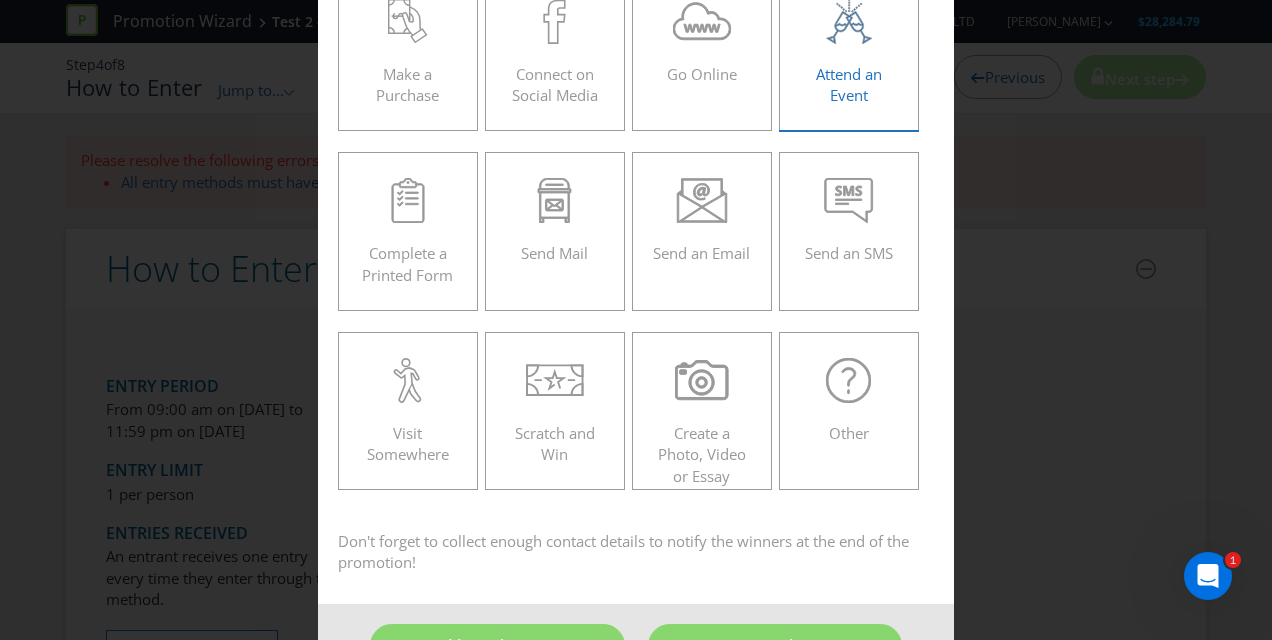 scroll, scrollTop: 123, scrollLeft: 0, axis: vertical 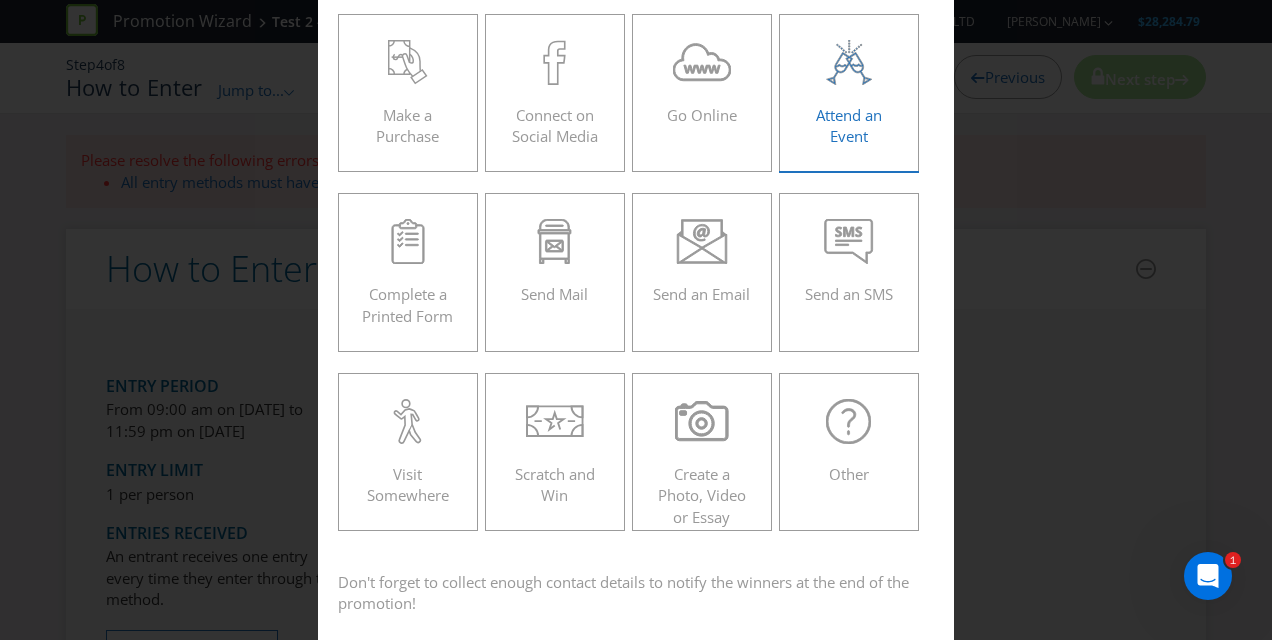 click on "Attend an Event" at bounding box center [849, 85] 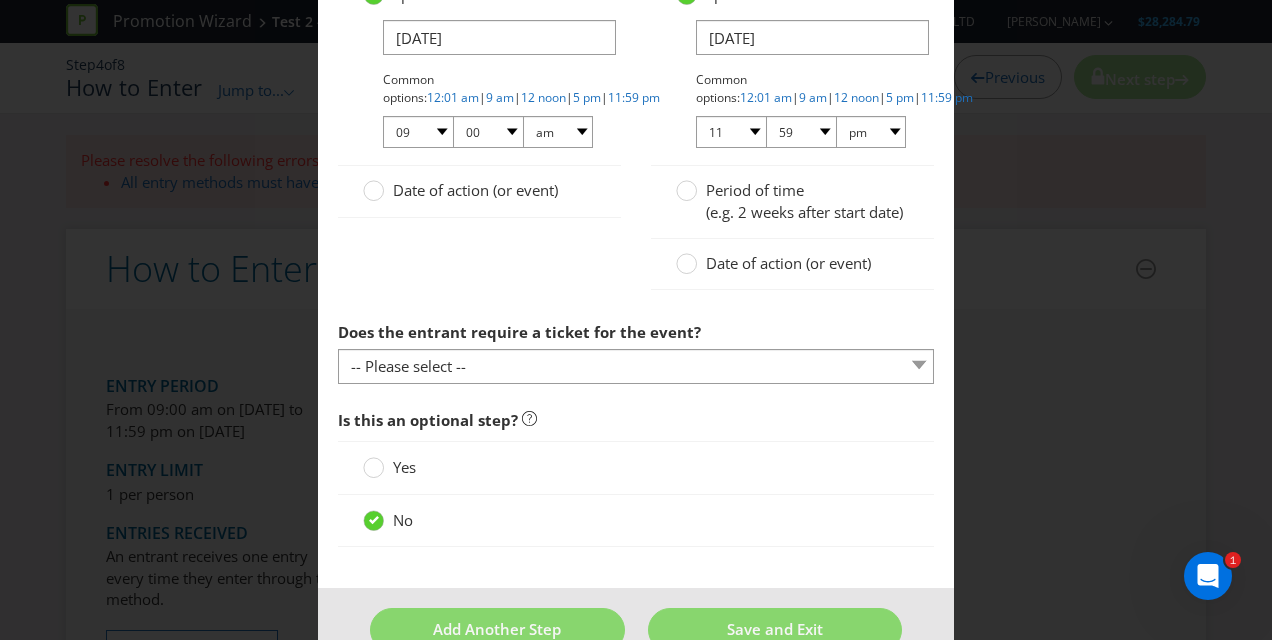 scroll, scrollTop: 1423, scrollLeft: 0, axis: vertical 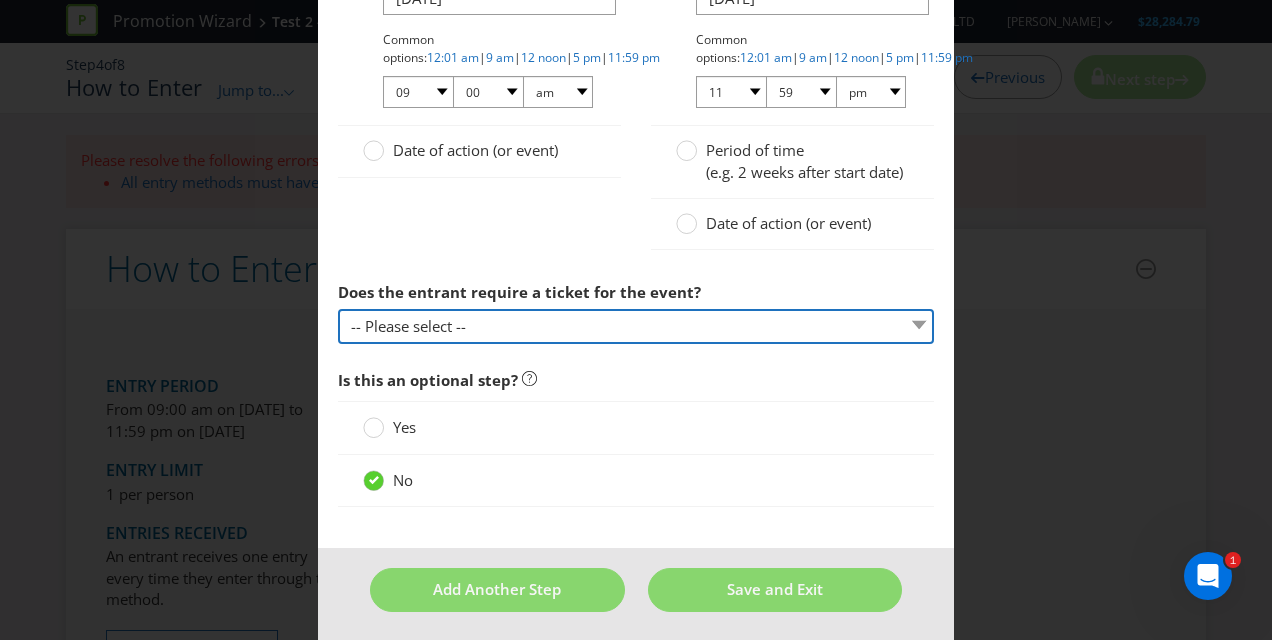click on "-- Please select -- Yes, they must buy a ticket Yes, but tickets are free No ticket is required Other (please specify)" at bounding box center [636, 326] 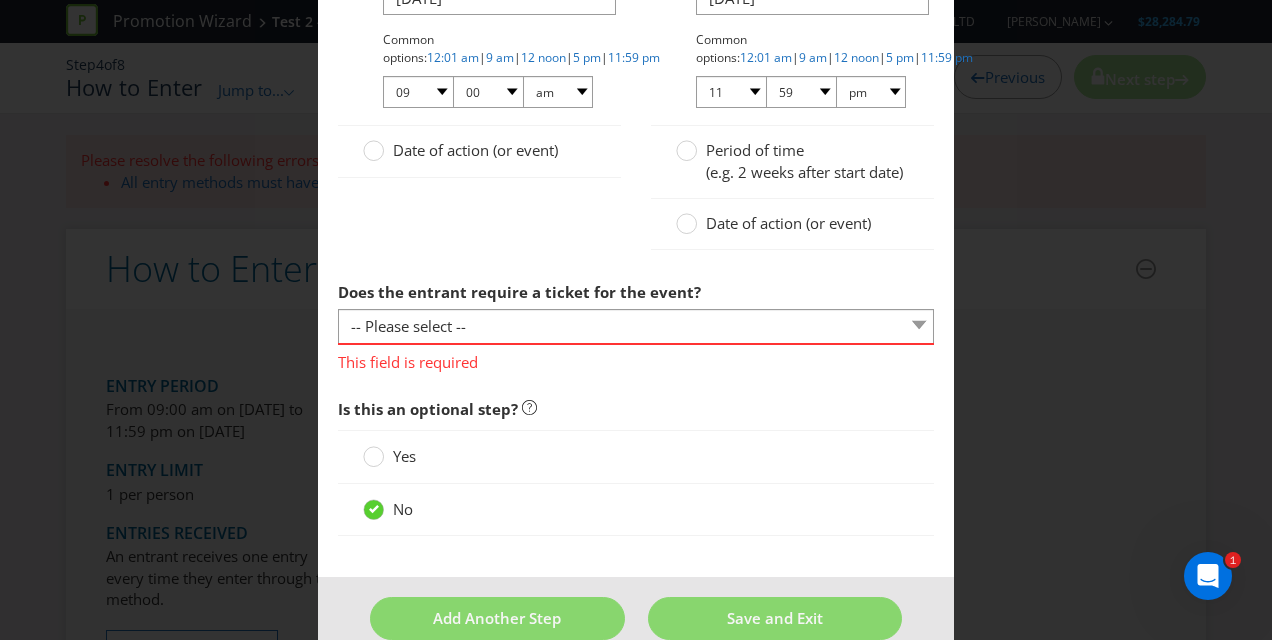 click on "Yes" at bounding box center [391, 456] 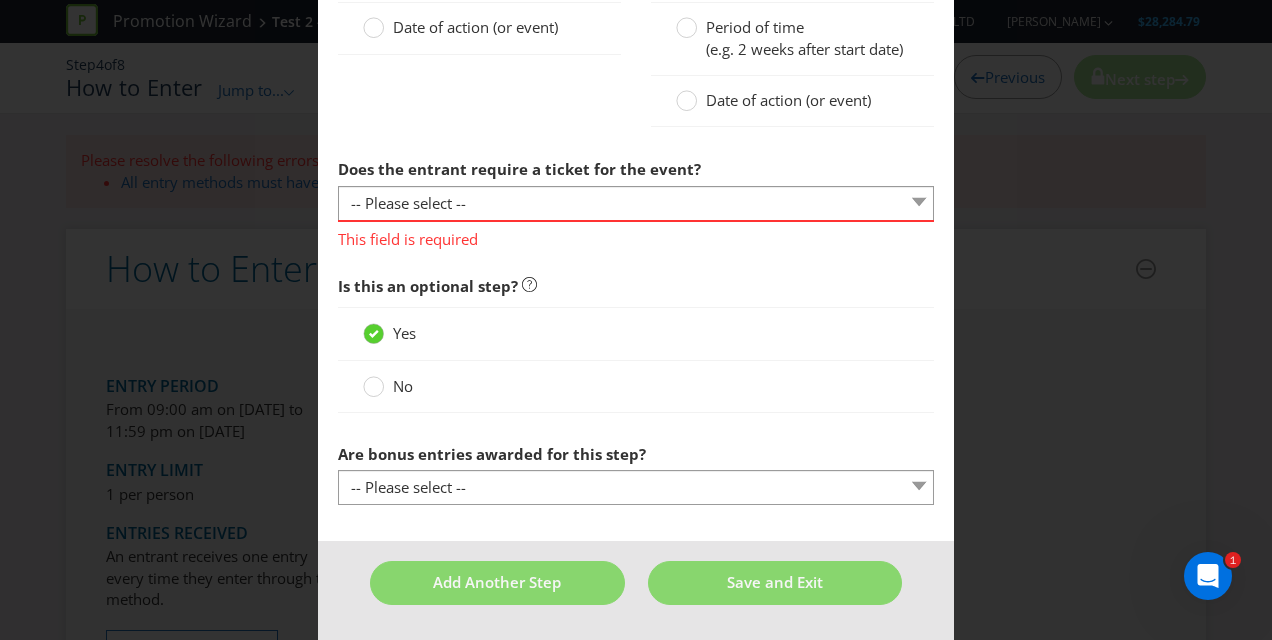 scroll, scrollTop: 1562, scrollLeft: 0, axis: vertical 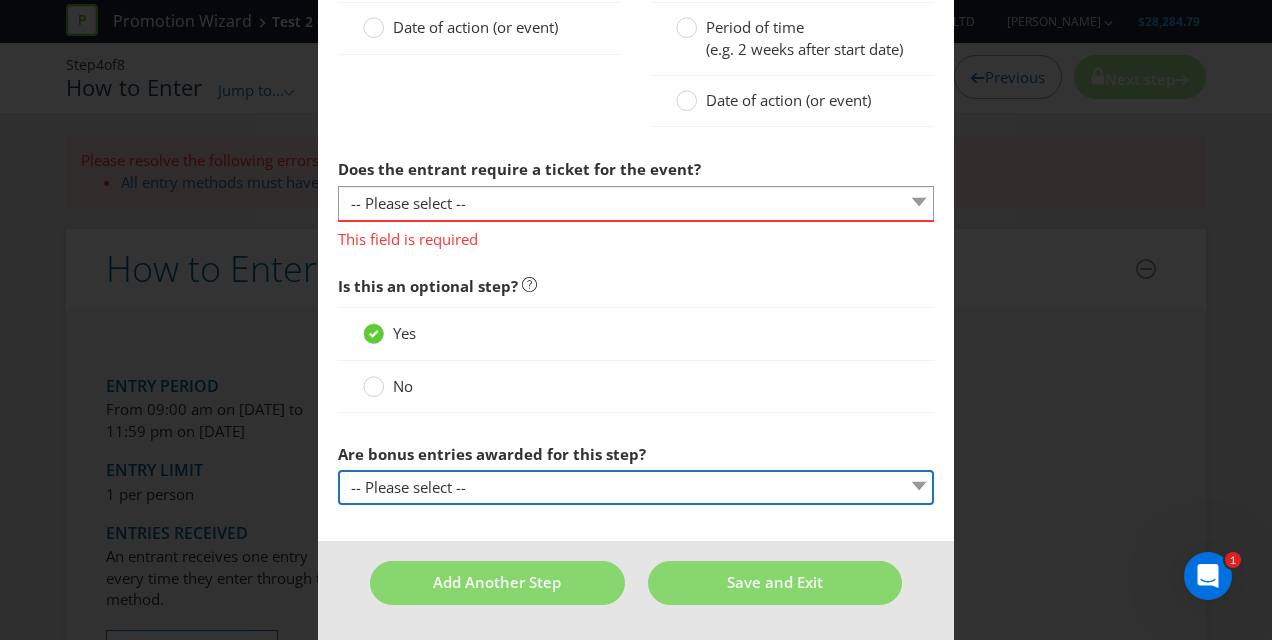 click on "-- Please select -- Yes, entrant gets additional entries every time that this step is completed Yes, entrant gets additional entries the first time that this step is completed No Other (please specify)" at bounding box center (636, 487) 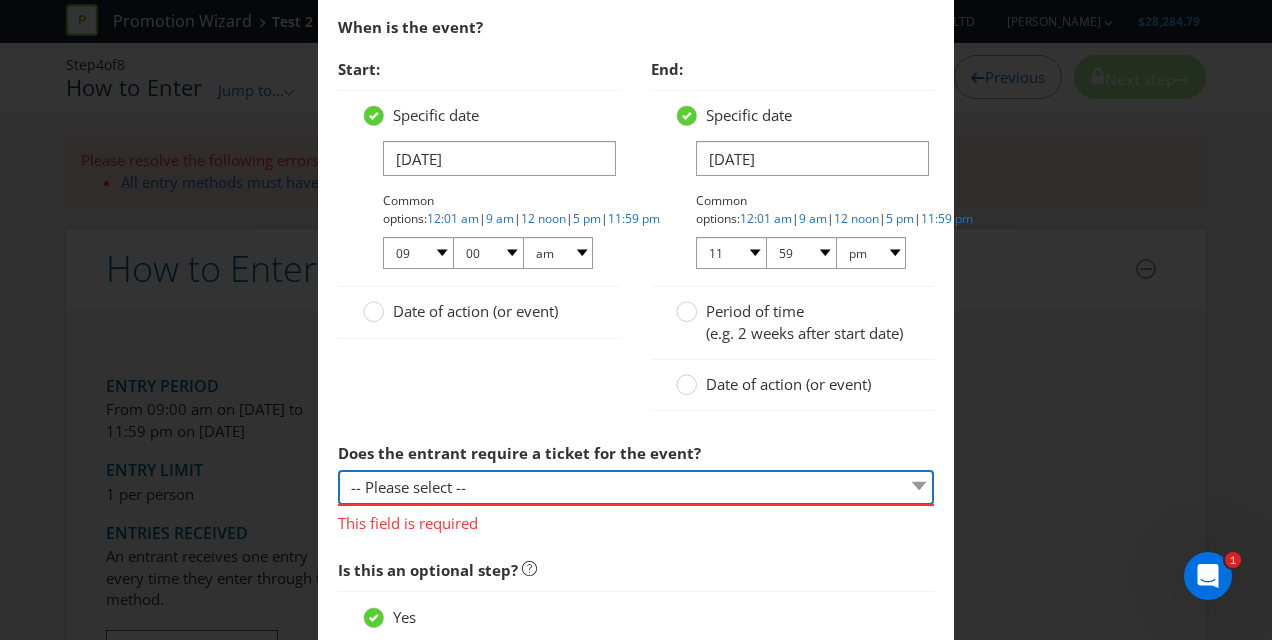 click on "-- Please select -- Yes, they must buy a ticket Yes, but tickets are free No ticket is required Other (please specify)" at bounding box center [636, 487] 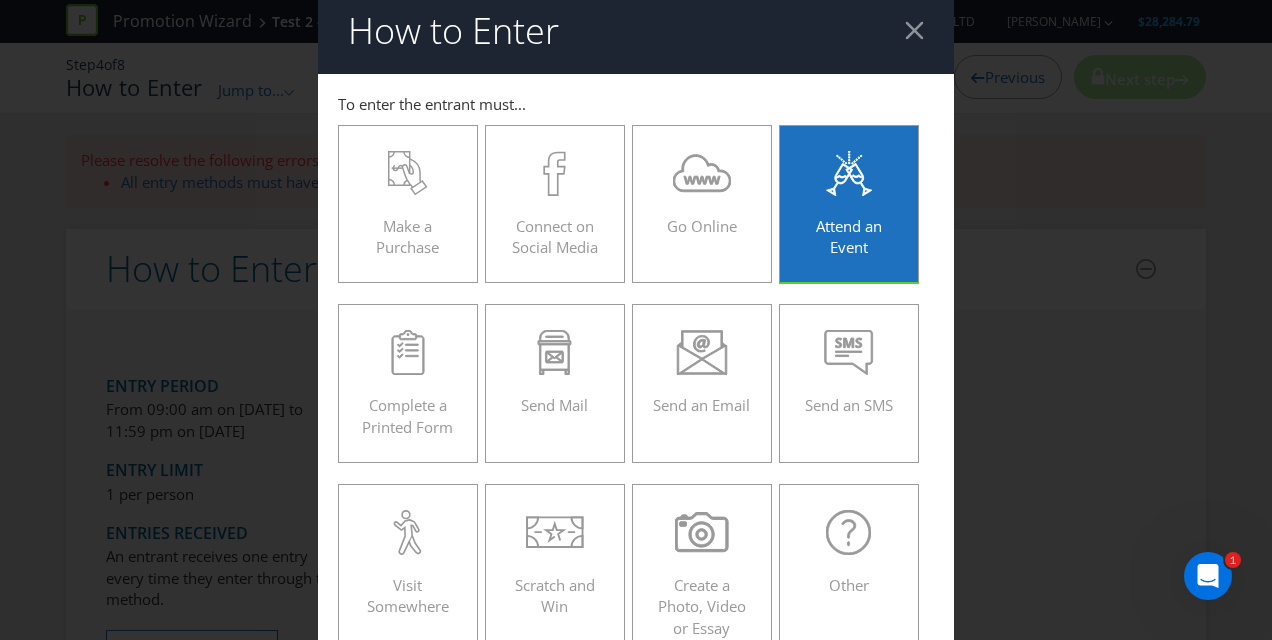 scroll, scrollTop: 0, scrollLeft: 0, axis: both 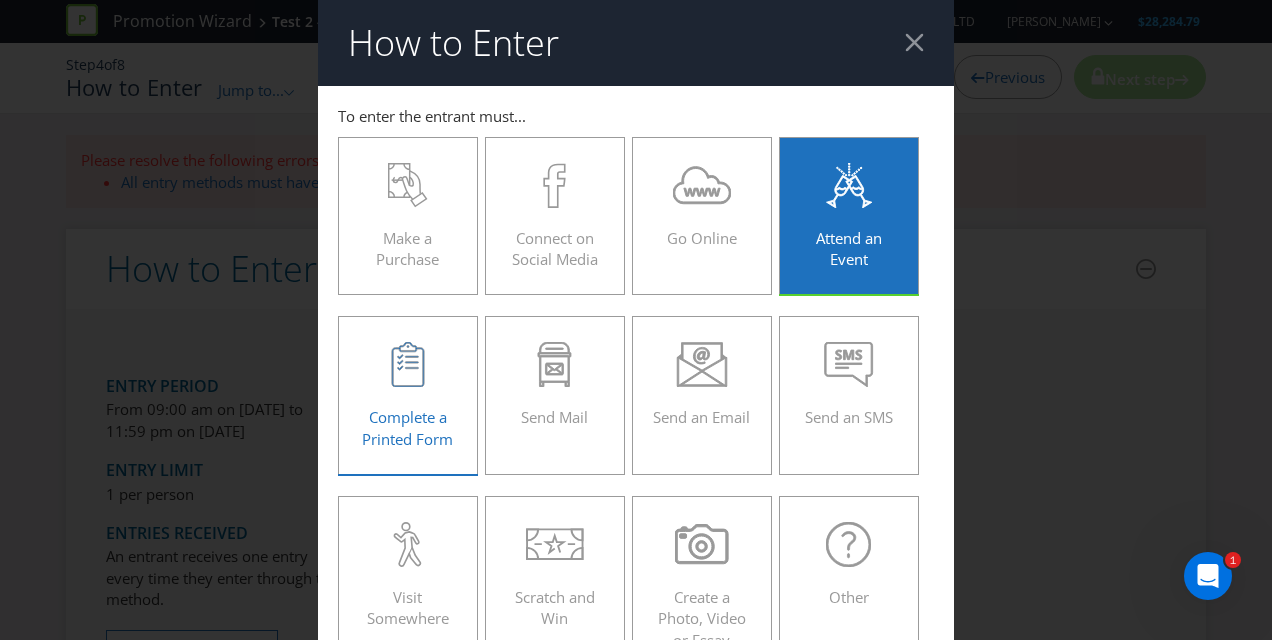 click on "Complete a Printed Form" at bounding box center [408, 387] 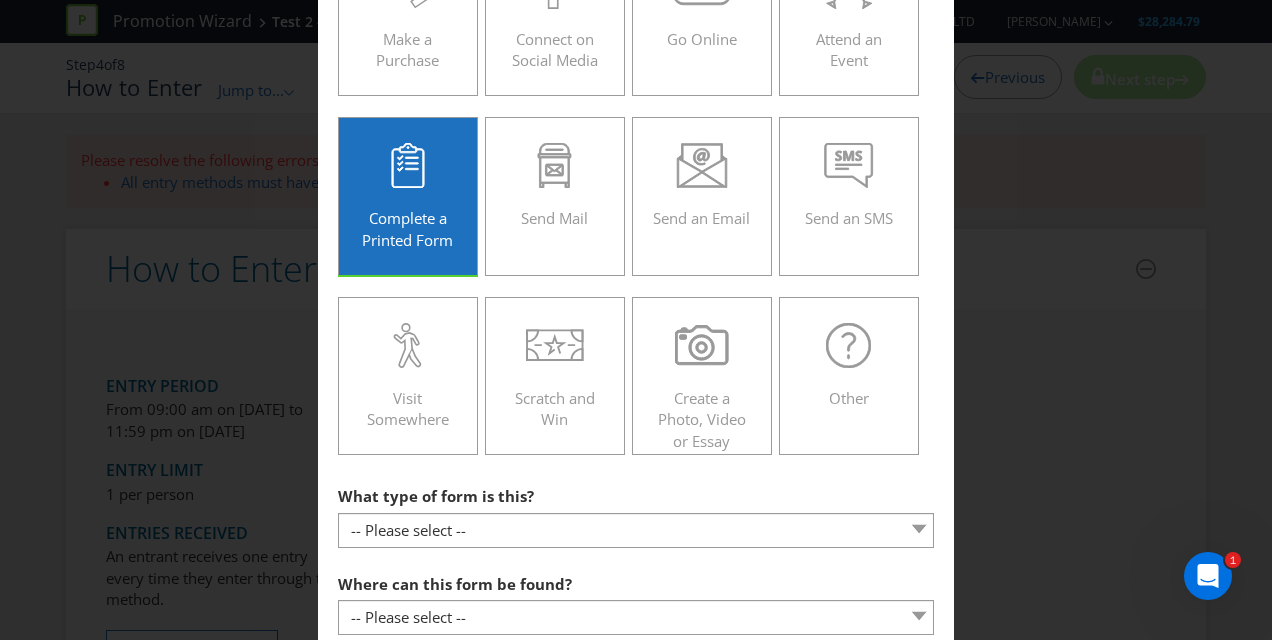 scroll, scrollTop: 200, scrollLeft: 0, axis: vertical 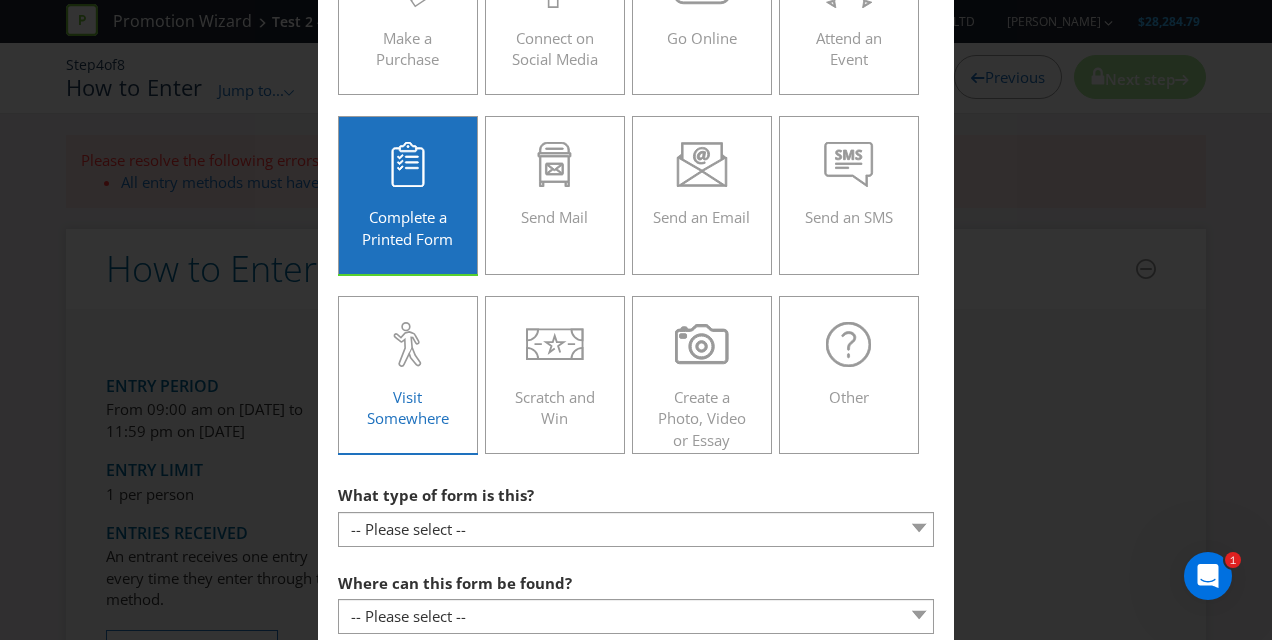 click on "Visit Somewhere" at bounding box center (408, 407) 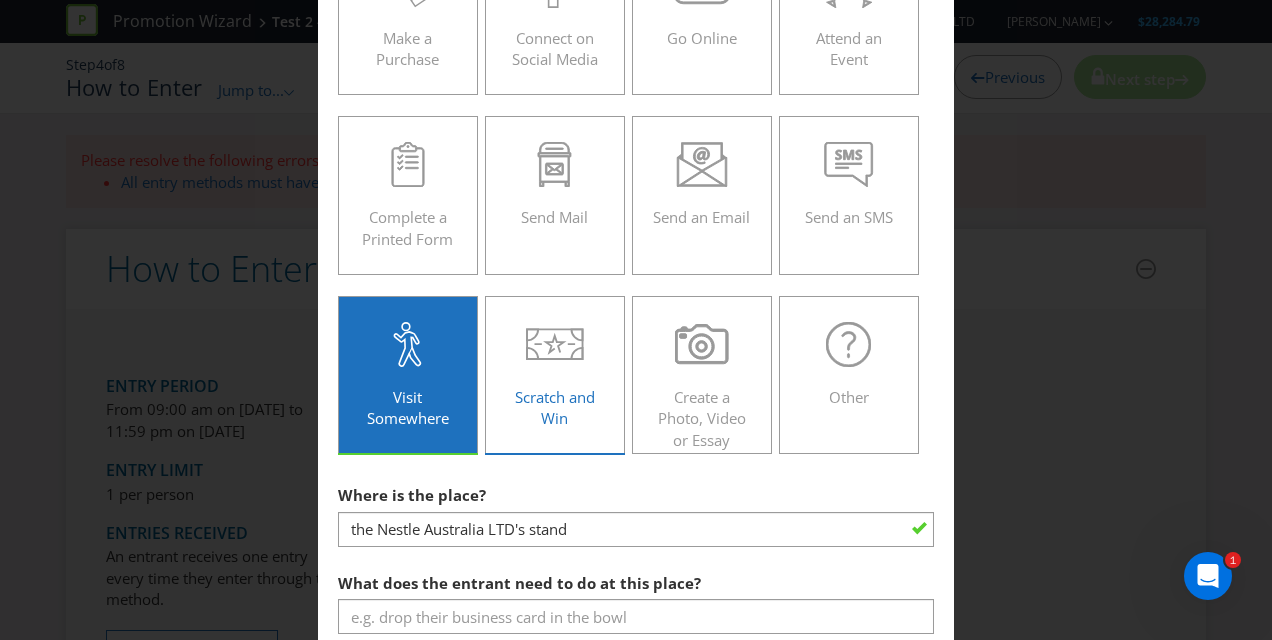 click on "Scratch and Win" at bounding box center [555, 375] 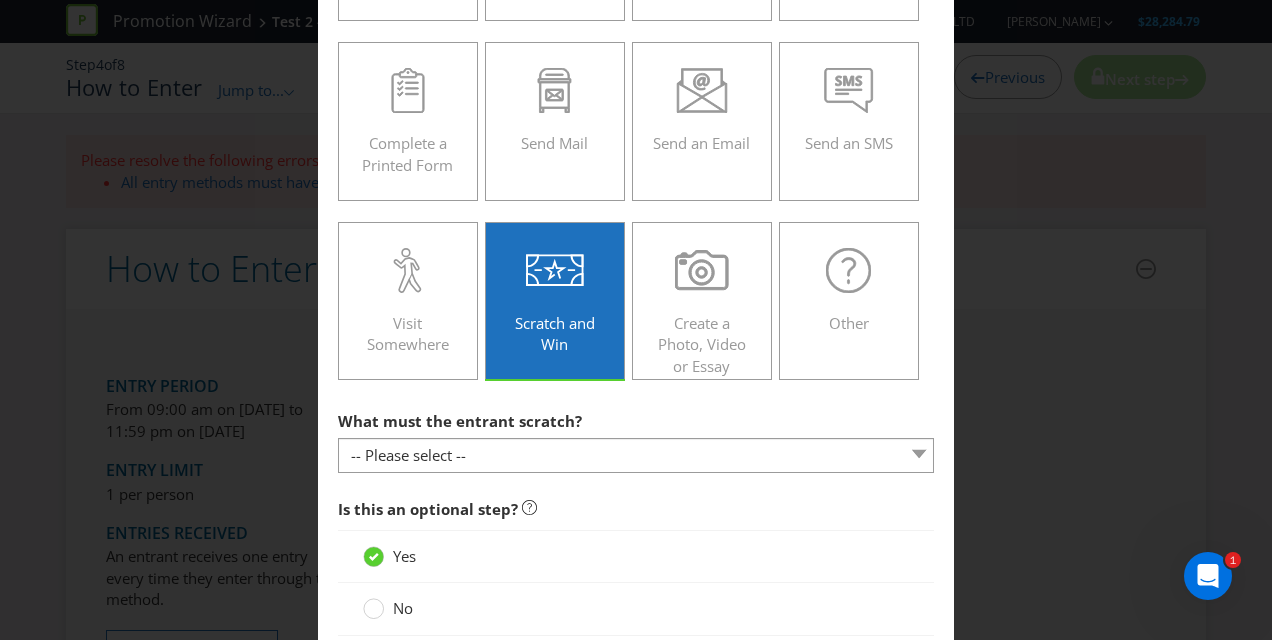 scroll, scrollTop: 400, scrollLeft: 0, axis: vertical 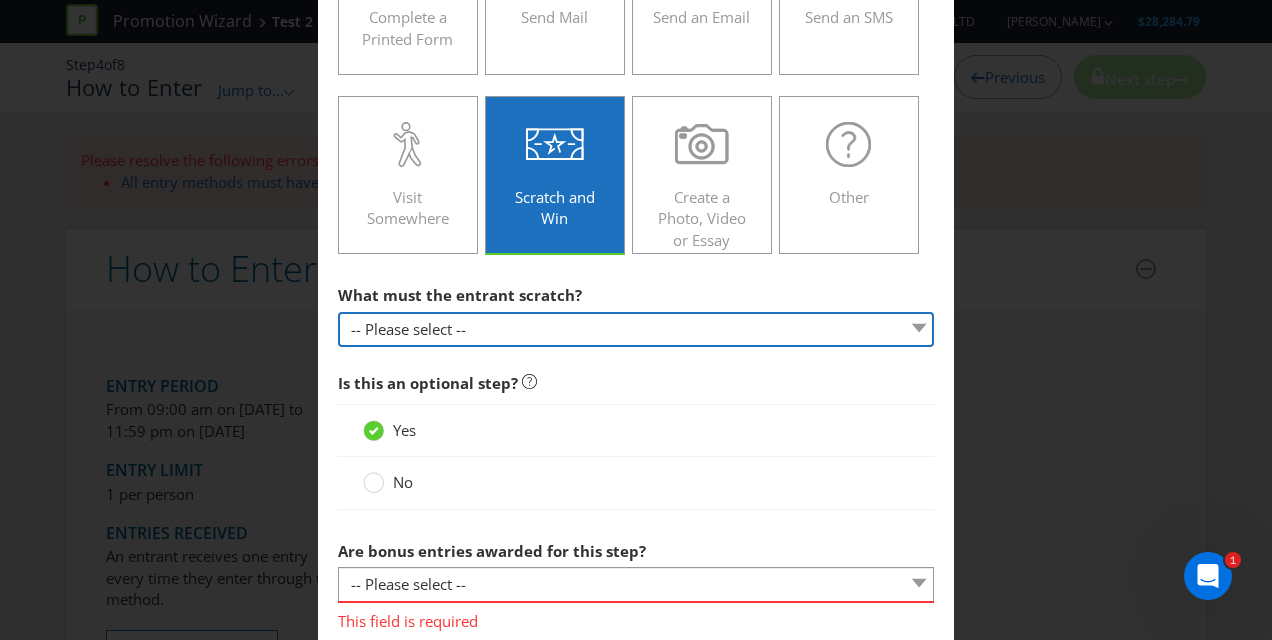 click on "-- Please select -- Game card Panel on packaging Other (please specify)" at bounding box center [636, 329] 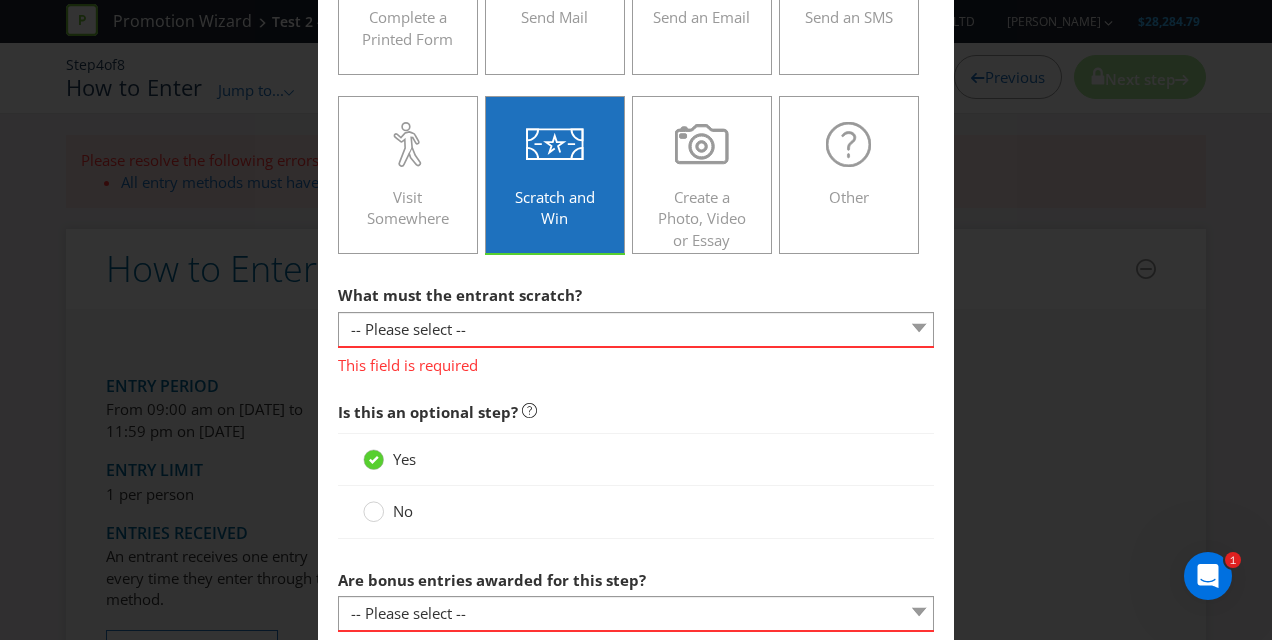 click on "This field is required" at bounding box center [636, 362] 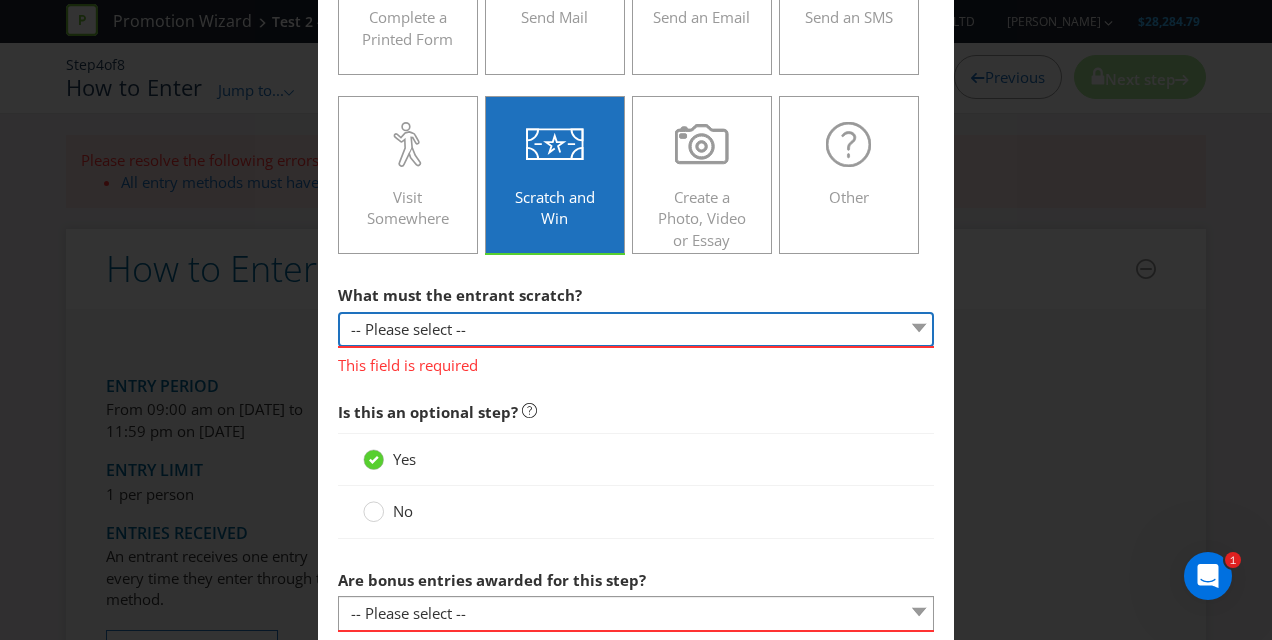 click on "-- Please select -- Game card Panel on packaging Other (please specify)" at bounding box center [636, 329] 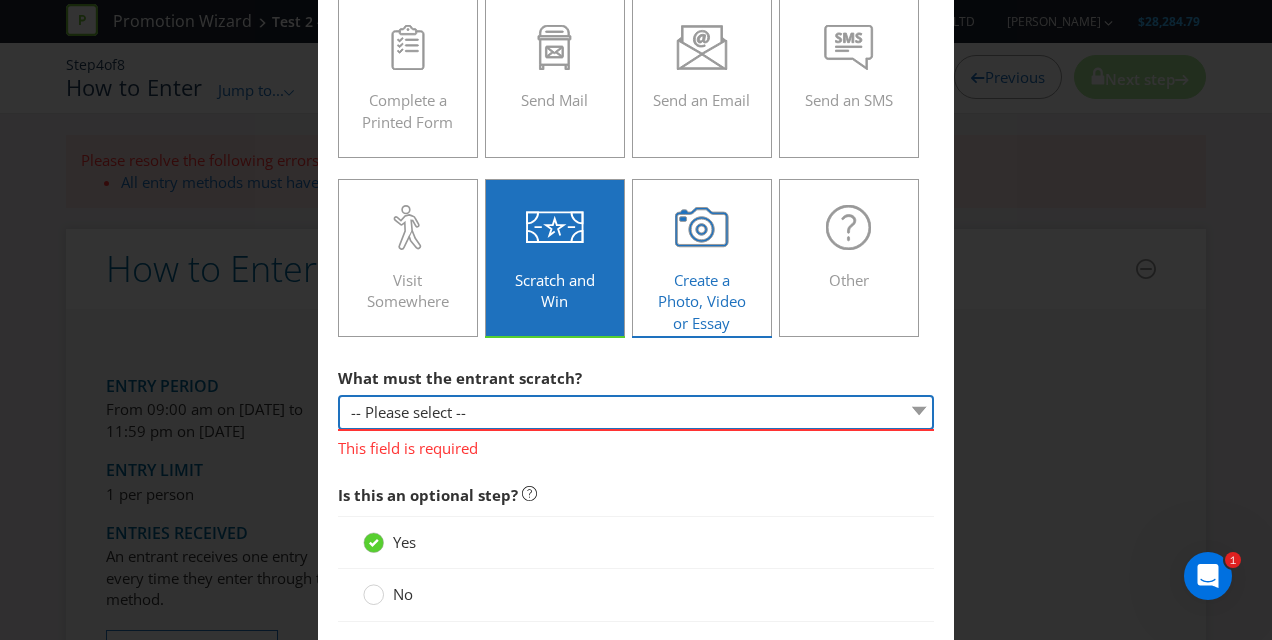 scroll, scrollTop: 300, scrollLeft: 0, axis: vertical 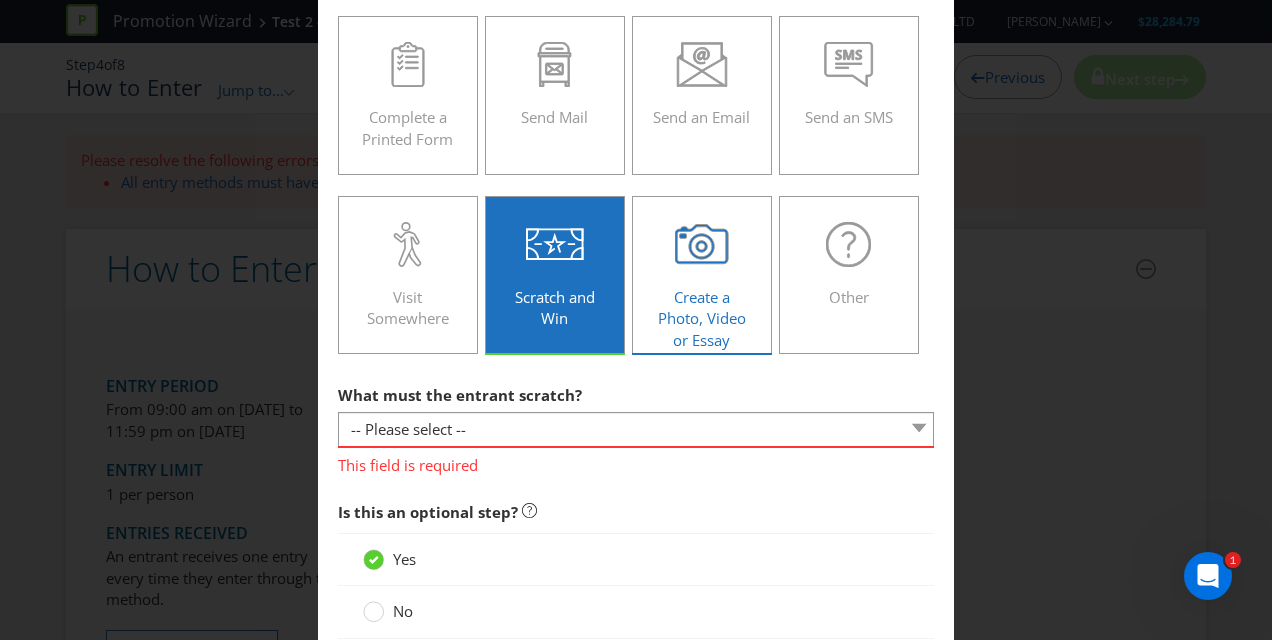 click on "Create a Photo, Video or Essay" at bounding box center (702, 318) 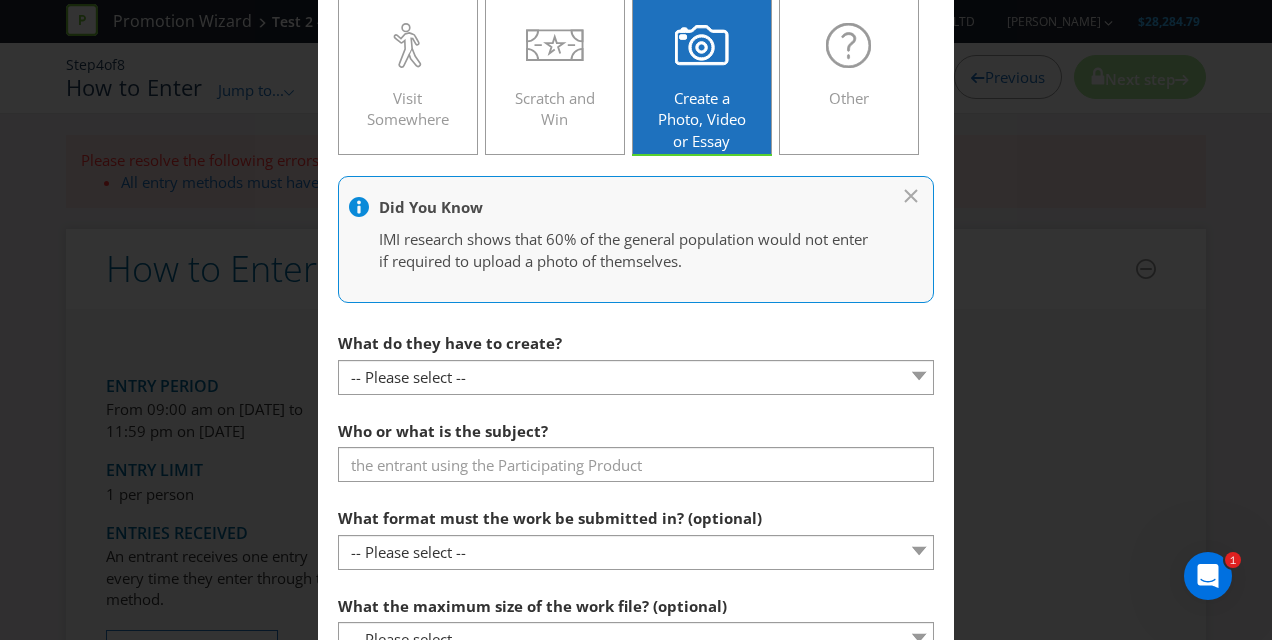 scroll, scrollTop: 500, scrollLeft: 0, axis: vertical 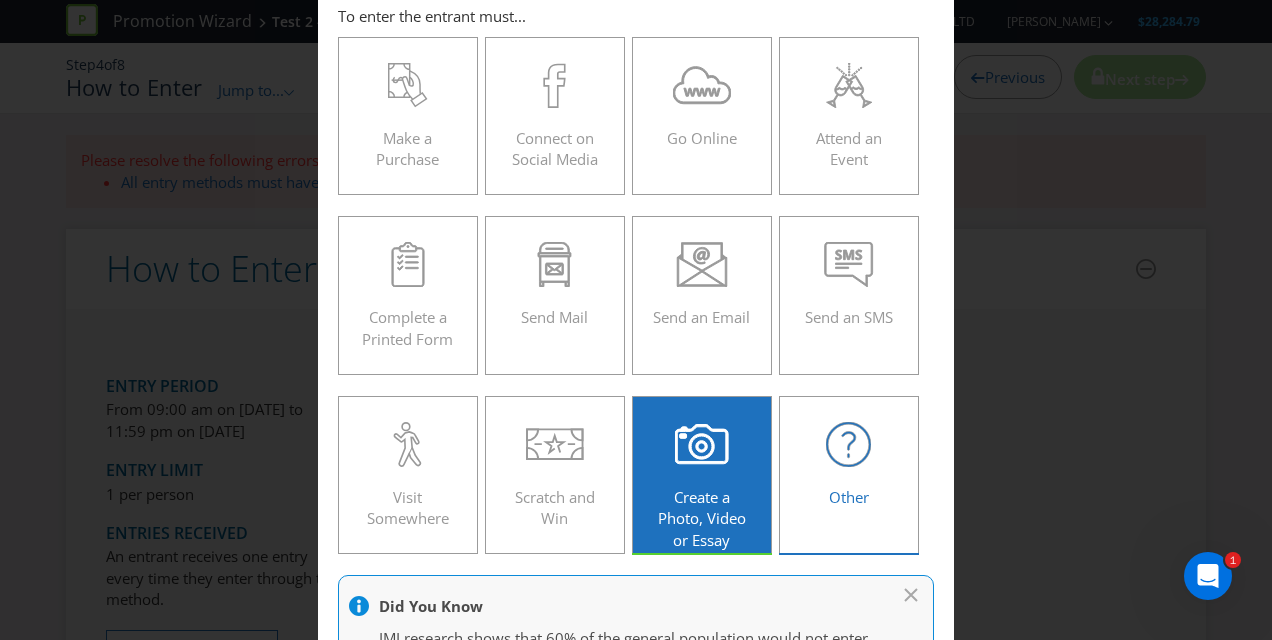 click on "Other" at bounding box center (849, 467) 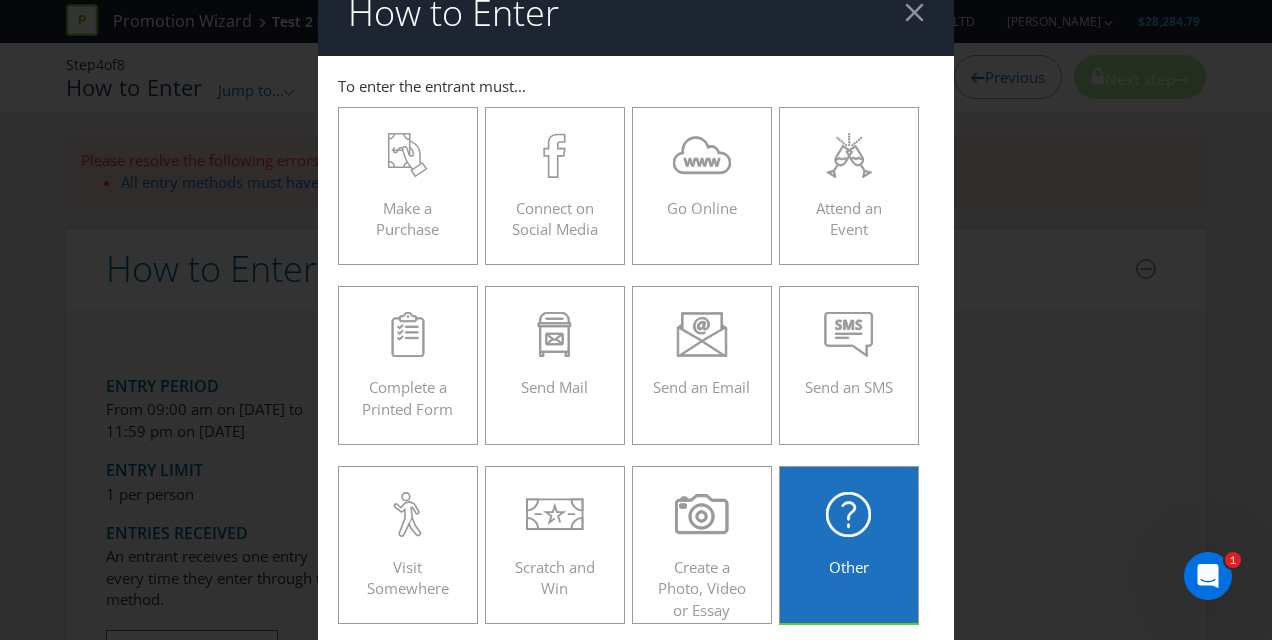 scroll, scrollTop: 0, scrollLeft: 0, axis: both 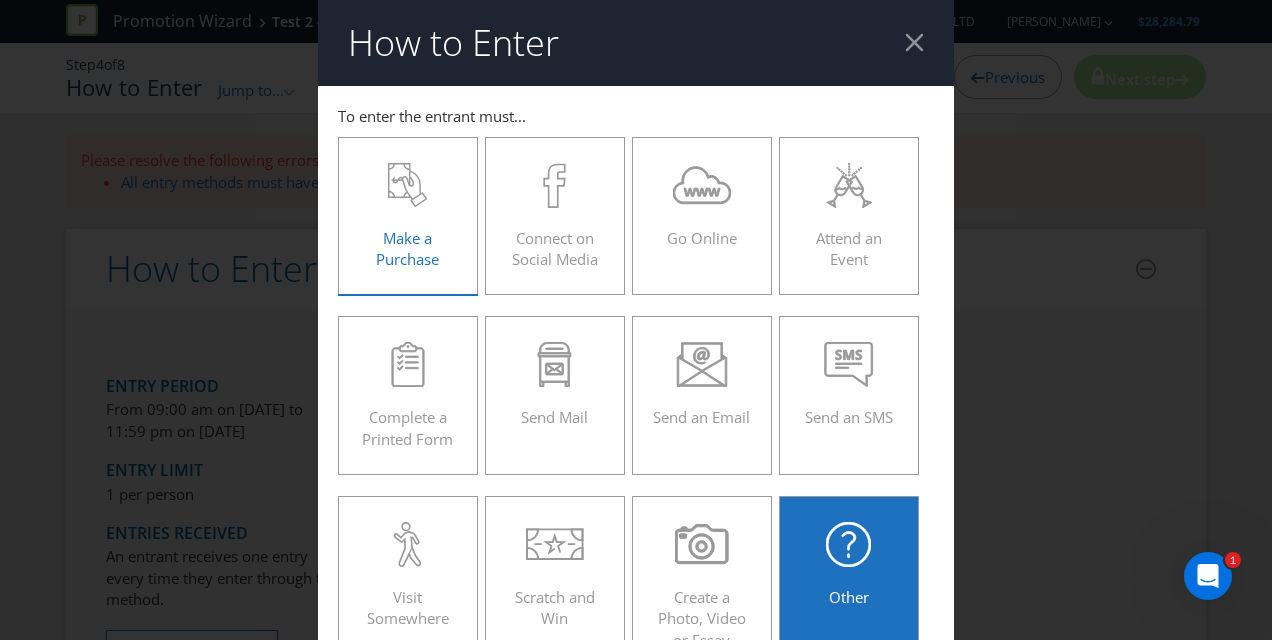 click on "Make a Purchase" at bounding box center [407, 248] 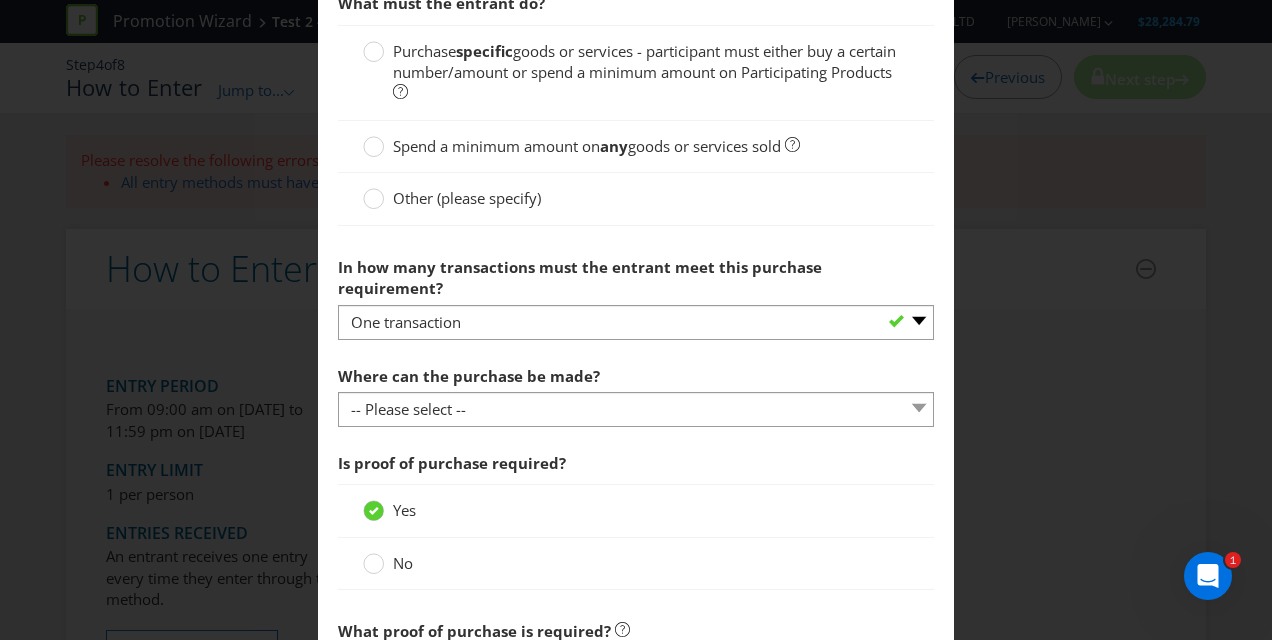 scroll, scrollTop: 700, scrollLeft: 0, axis: vertical 